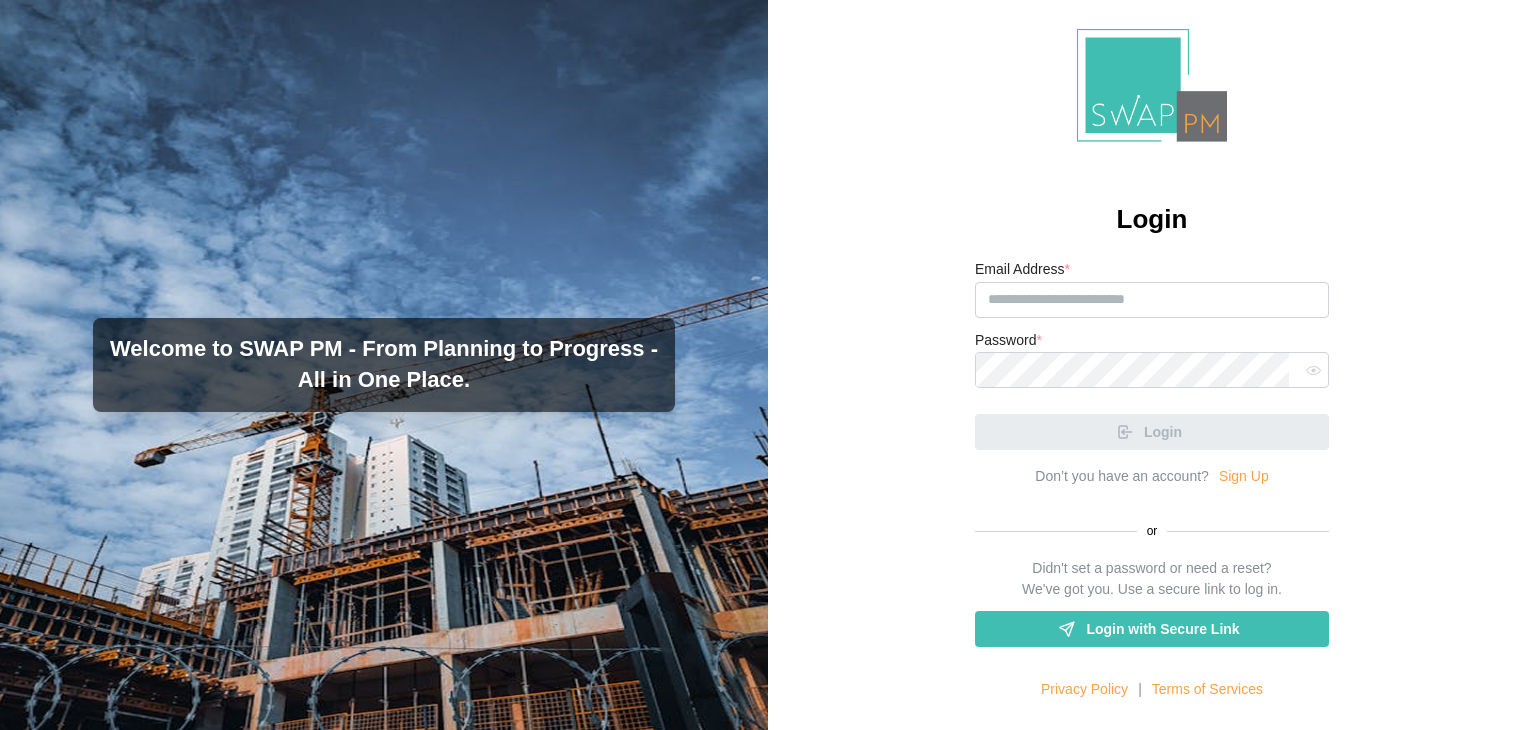 scroll, scrollTop: 0, scrollLeft: 0, axis: both 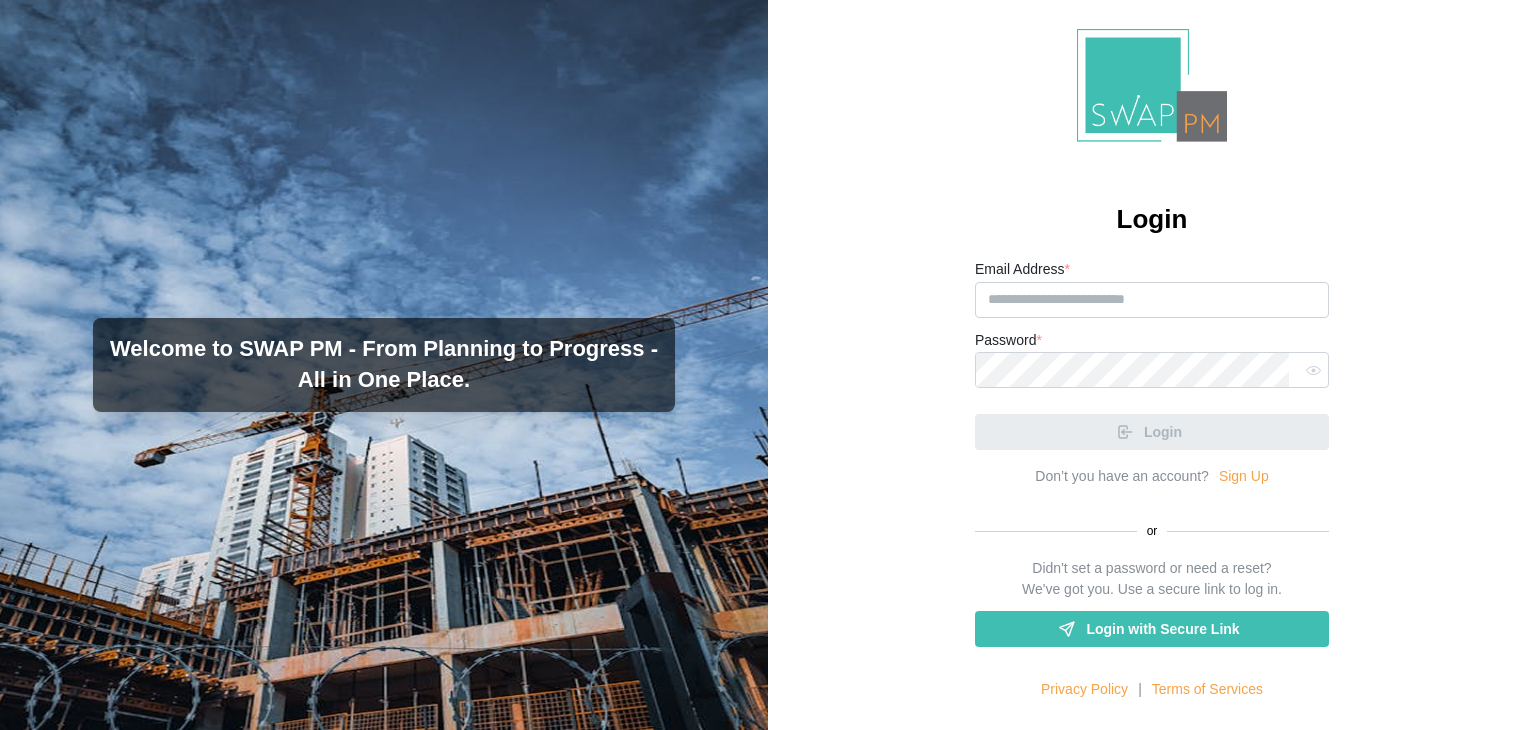 type 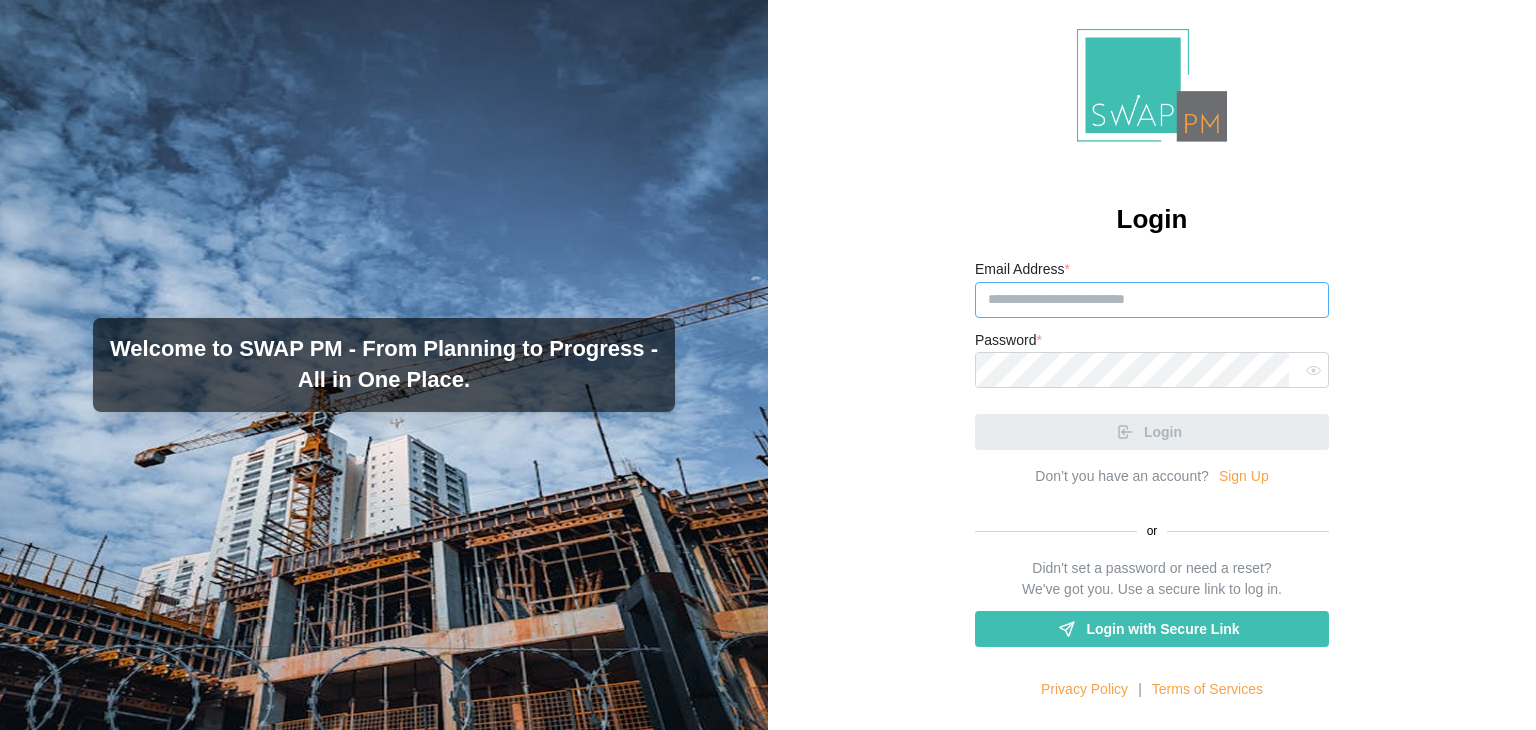 click on "Email Address  *" at bounding box center (1152, 300) 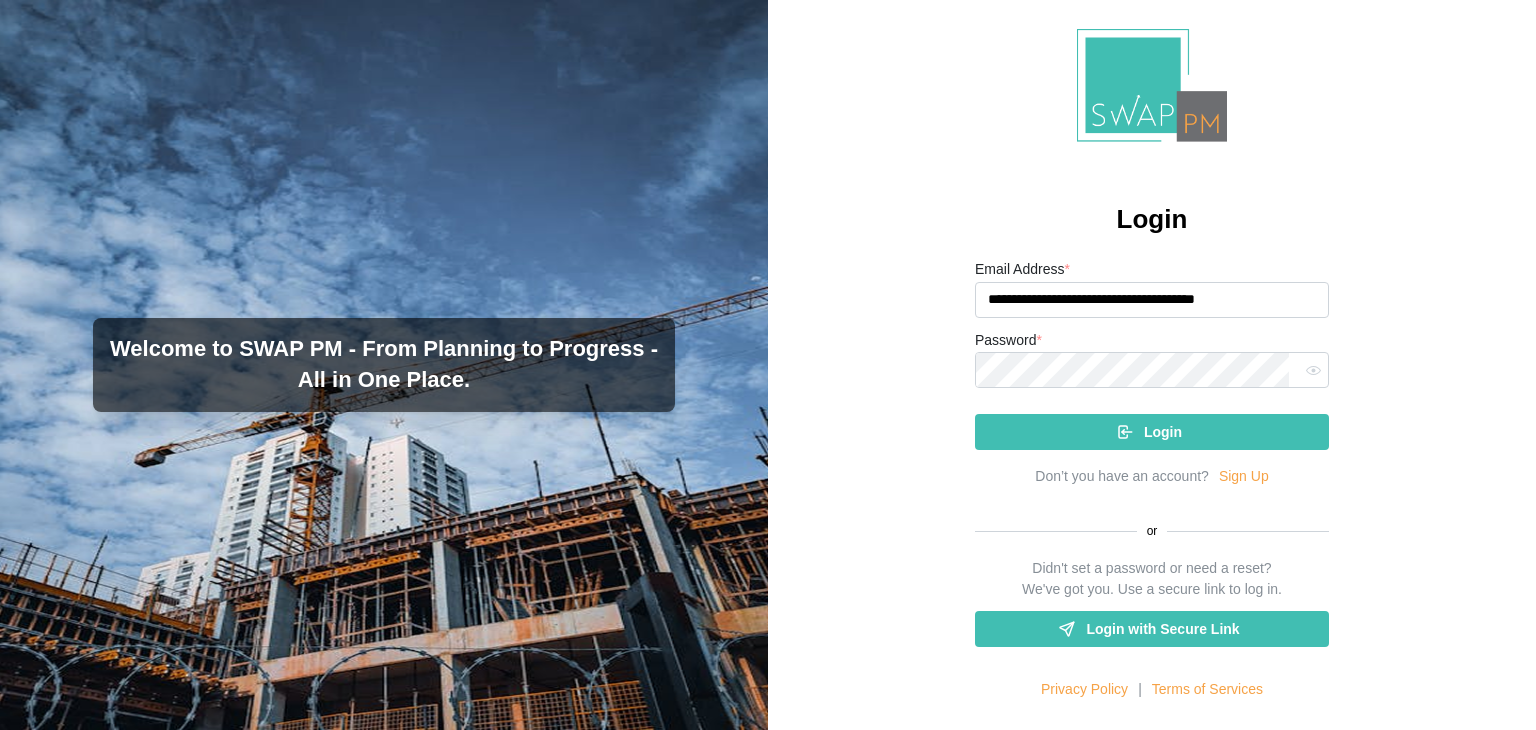 click on "**********" at bounding box center (1152, 300) 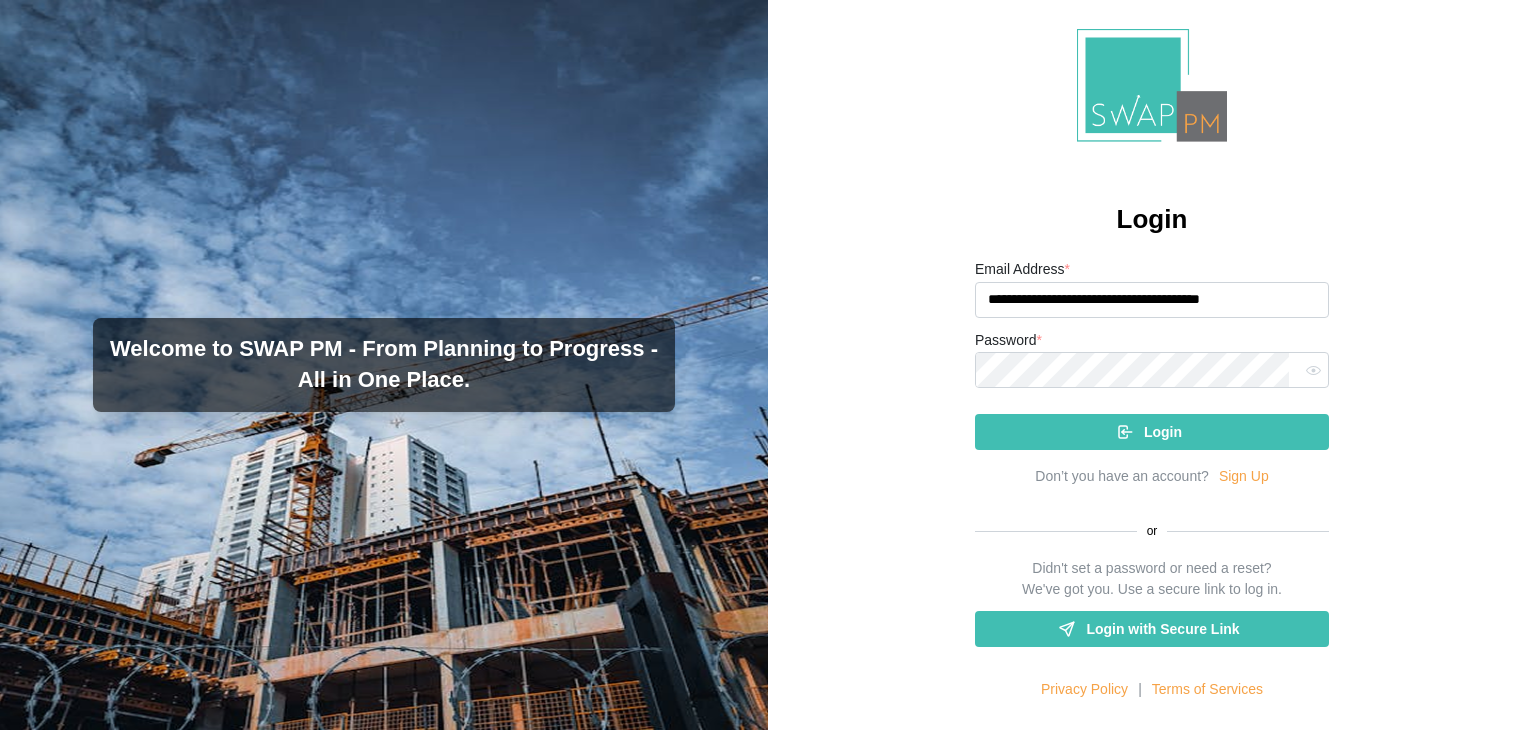 type on "**********" 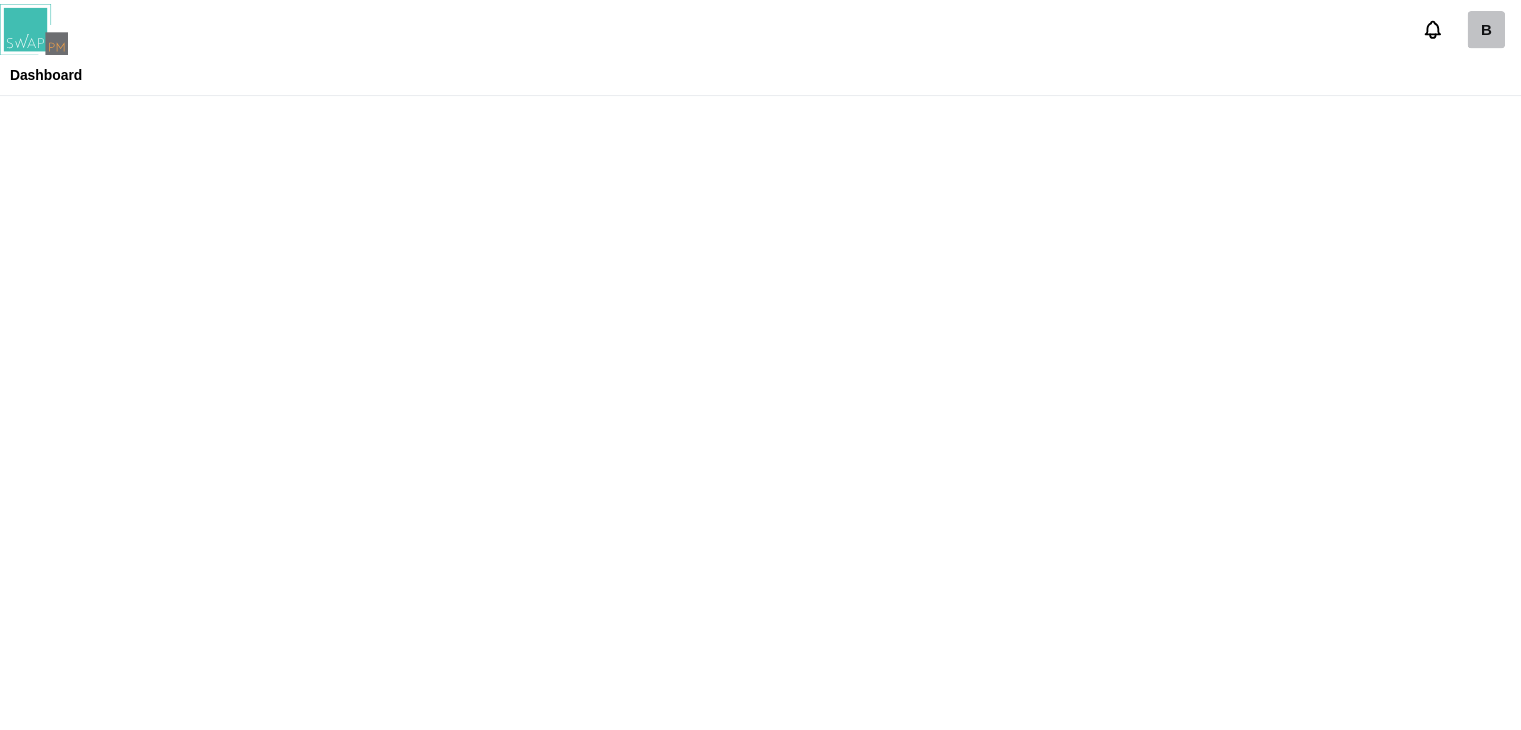scroll, scrollTop: 0, scrollLeft: 0, axis: both 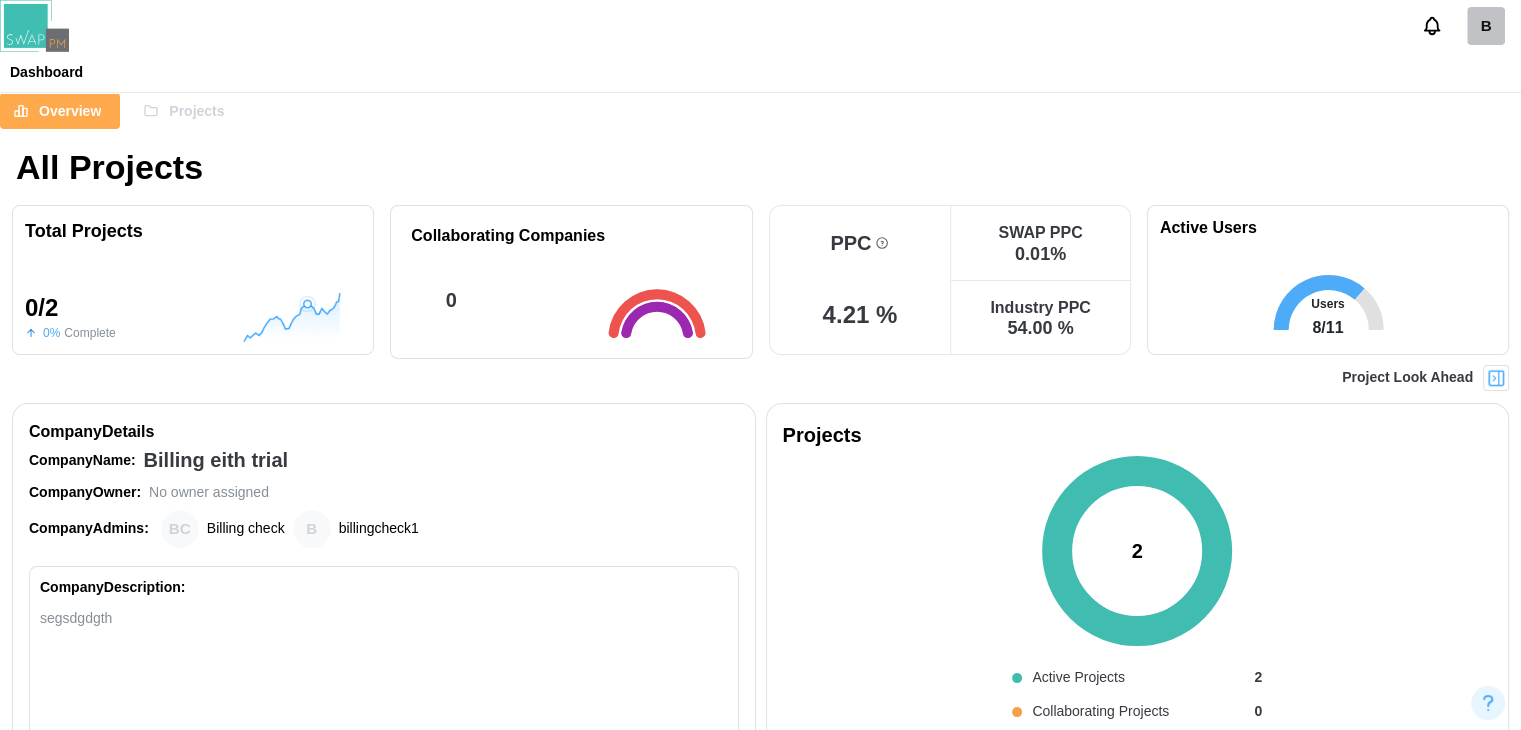 click at bounding box center [292, 317] 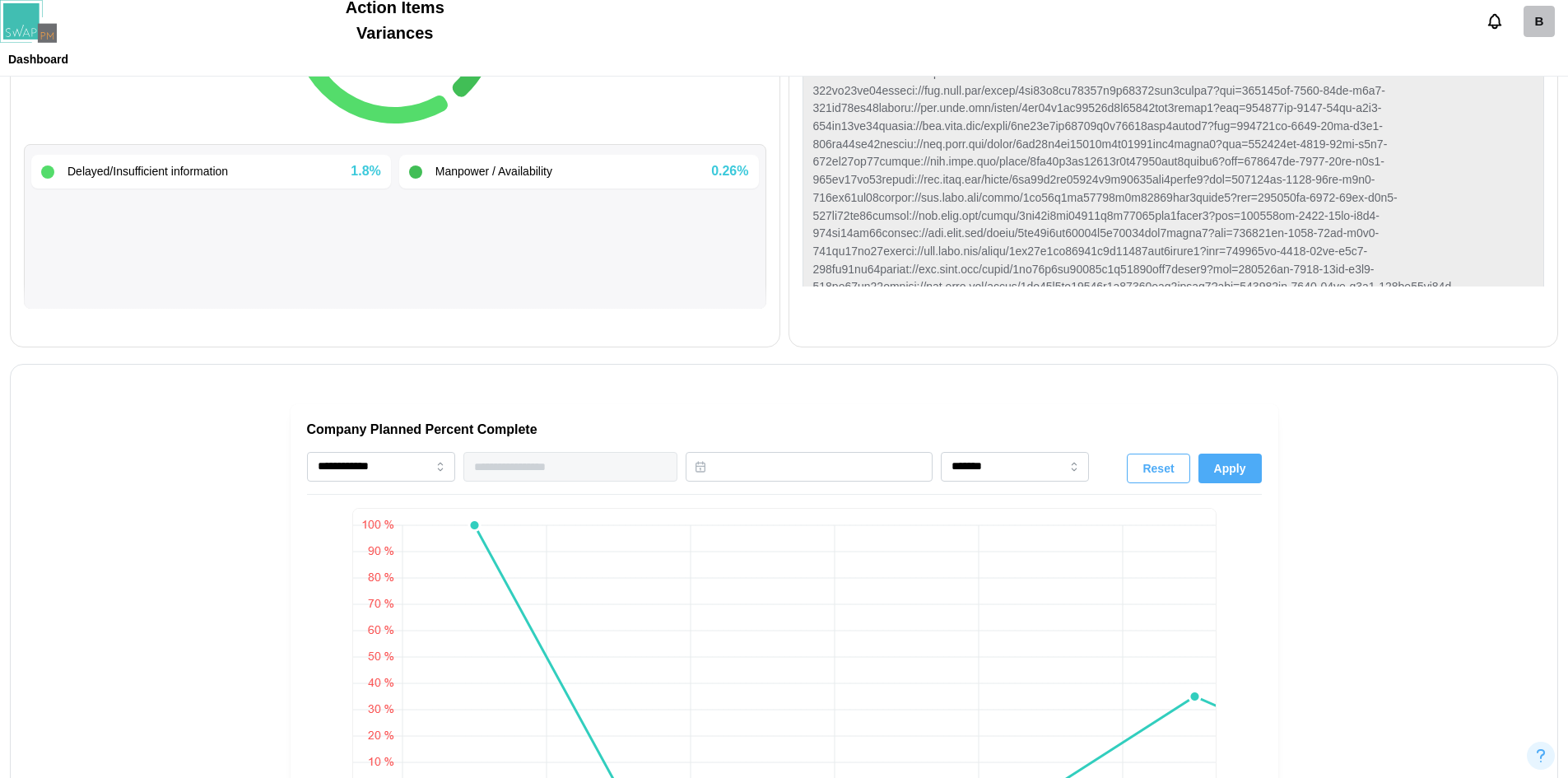 scroll, scrollTop: 844, scrollLeft: 0, axis: vertical 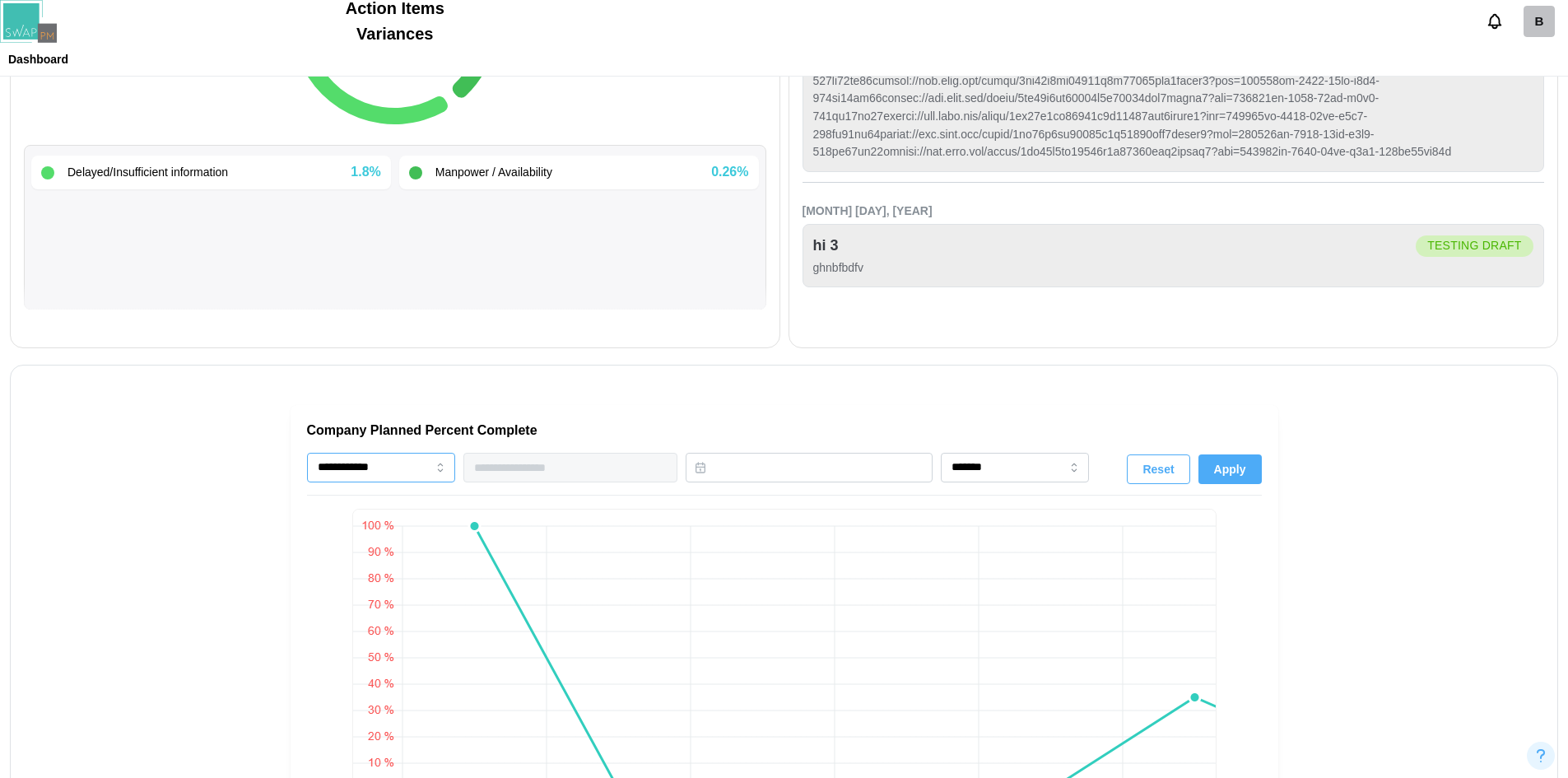 click on "**********" at bounding box center (381, 468) 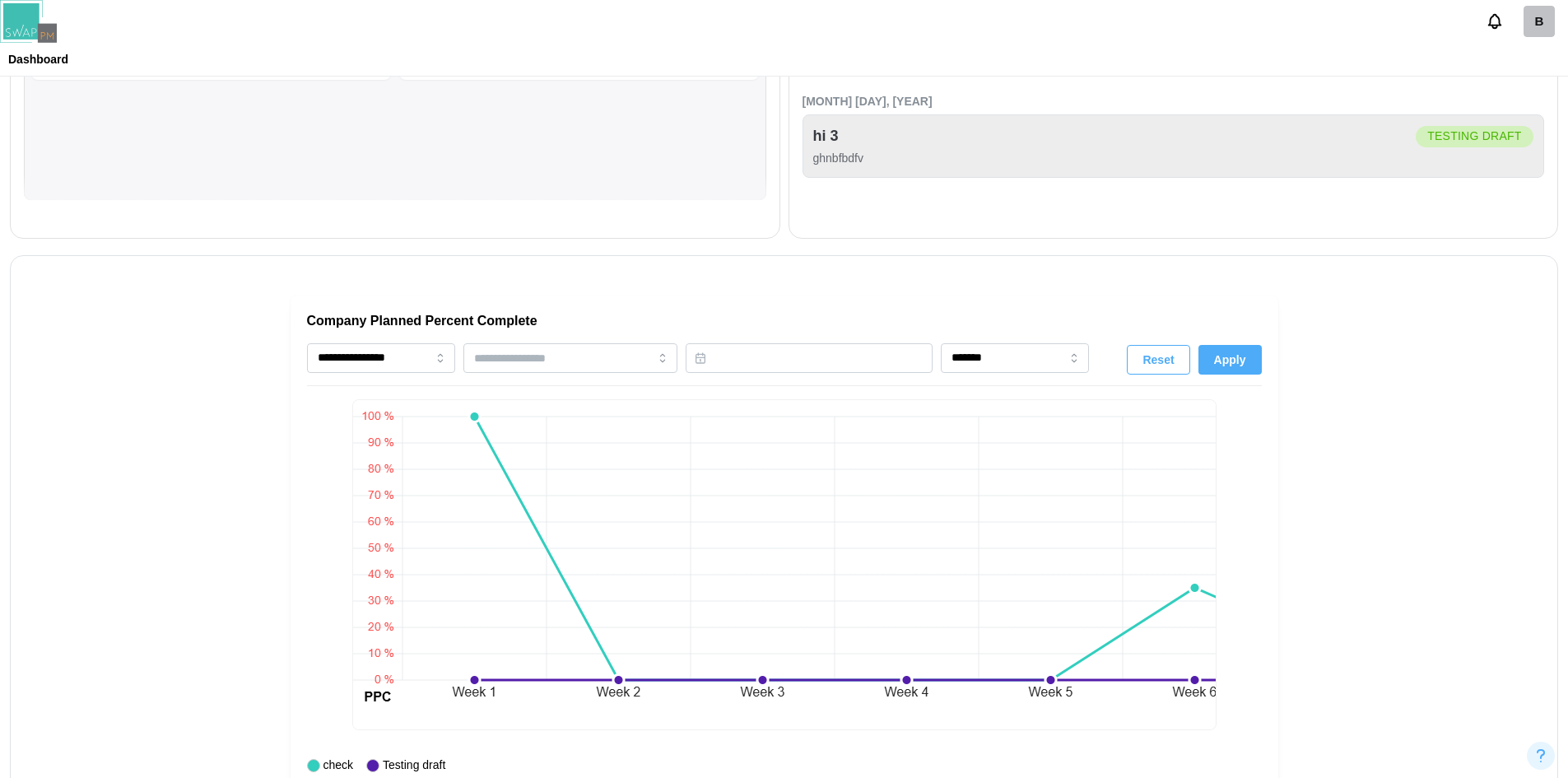scroll, scrollTop: 1009, scrollLeft: 0, axis: vertical 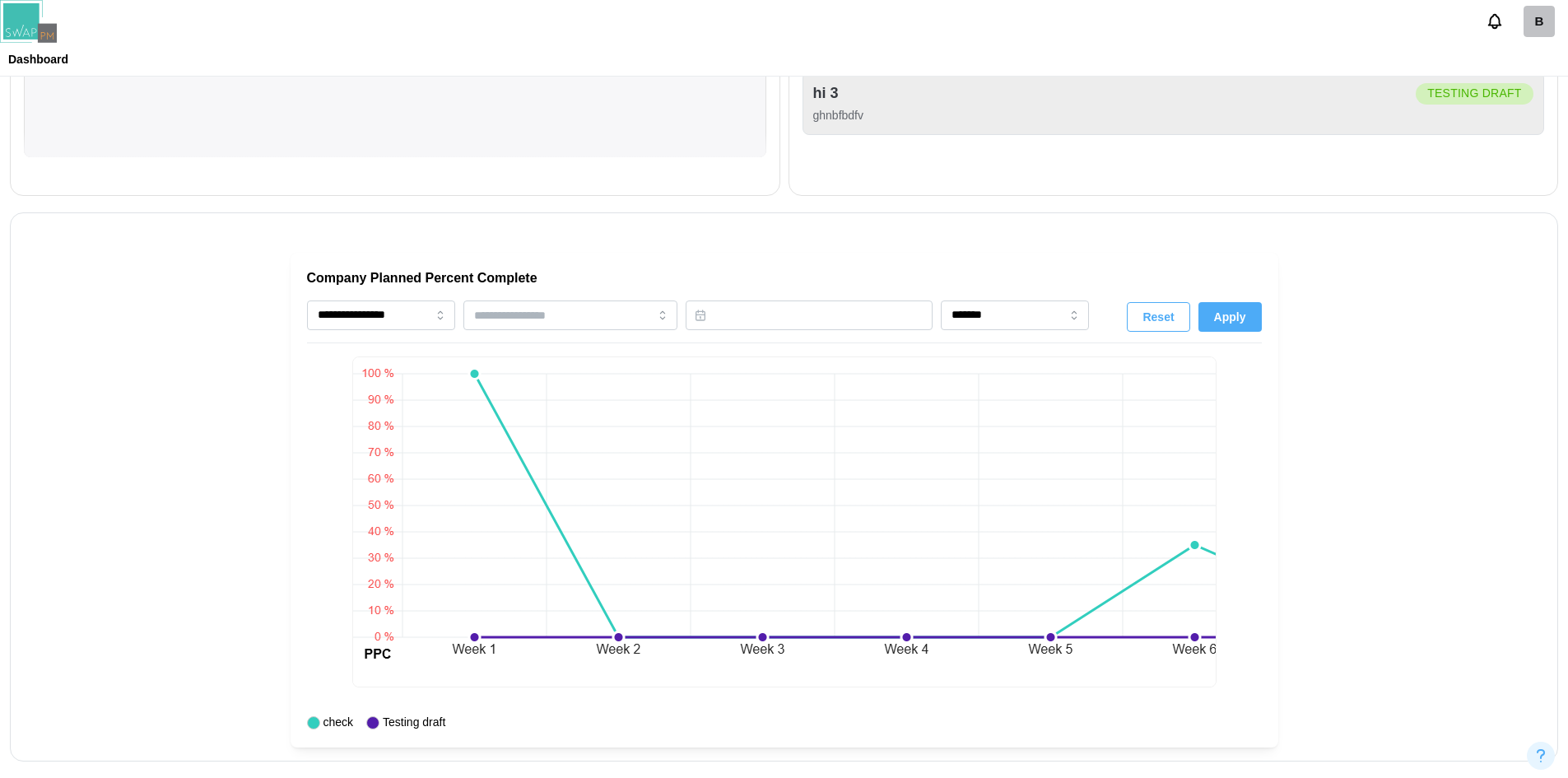 drag, startPoint x: 886, startPoint y: 604, endPoint x: 576, endPoint y: 603, distance: 310.0016 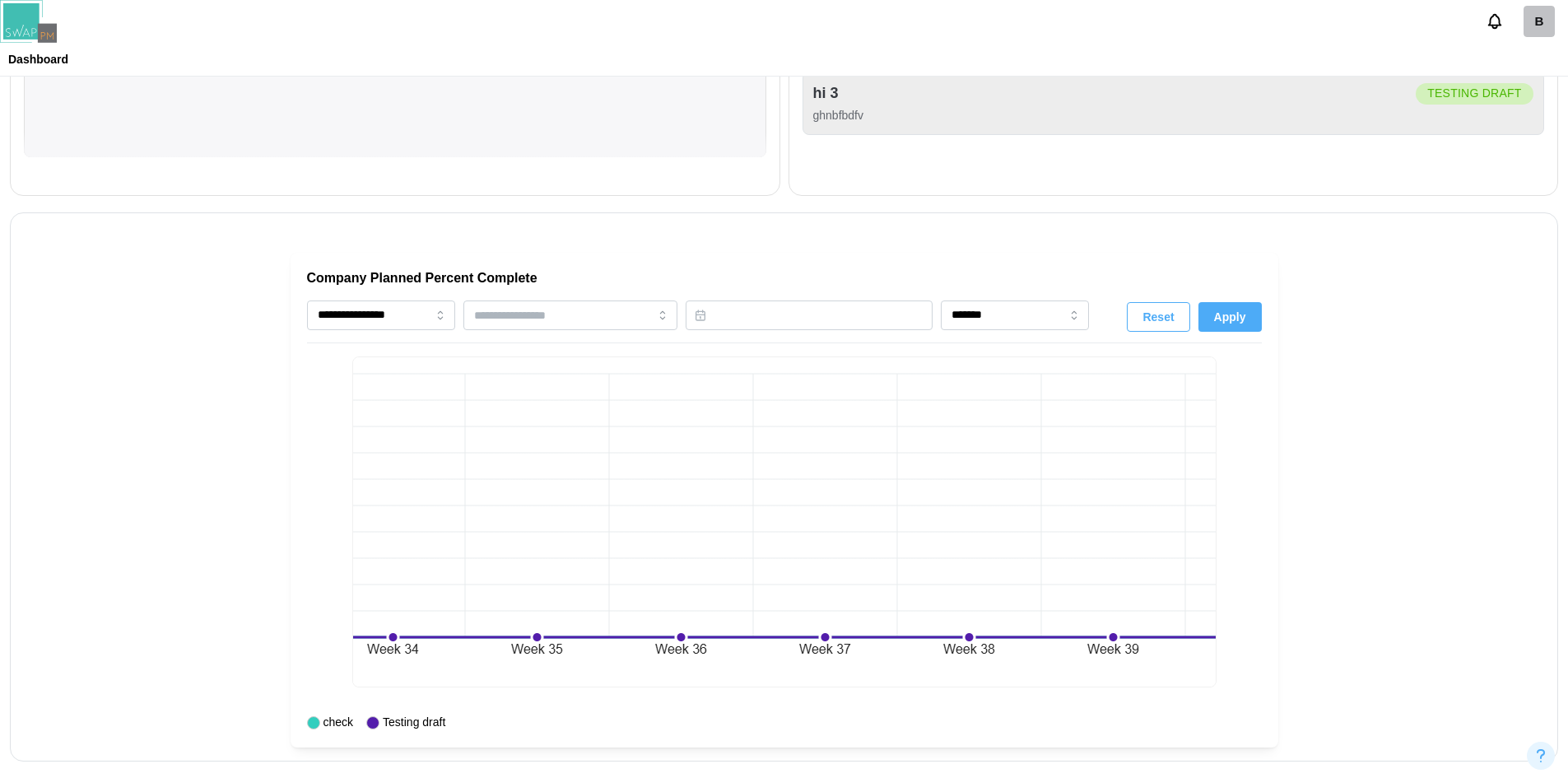 scroll, scrollTop: 0, scrollLeft: 5187, axis: horizontal 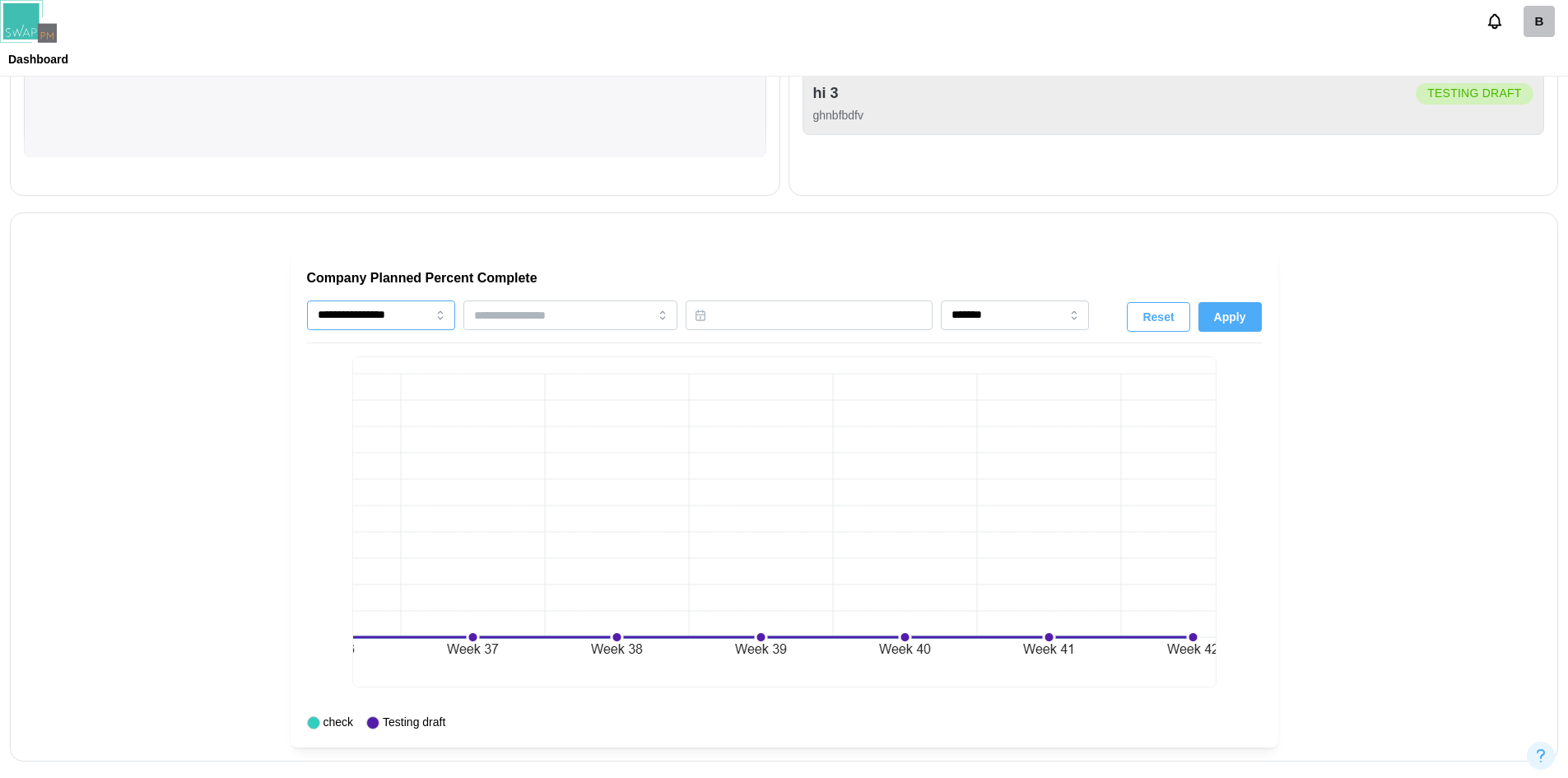 click on "**********" at bounding box center [381, 315] 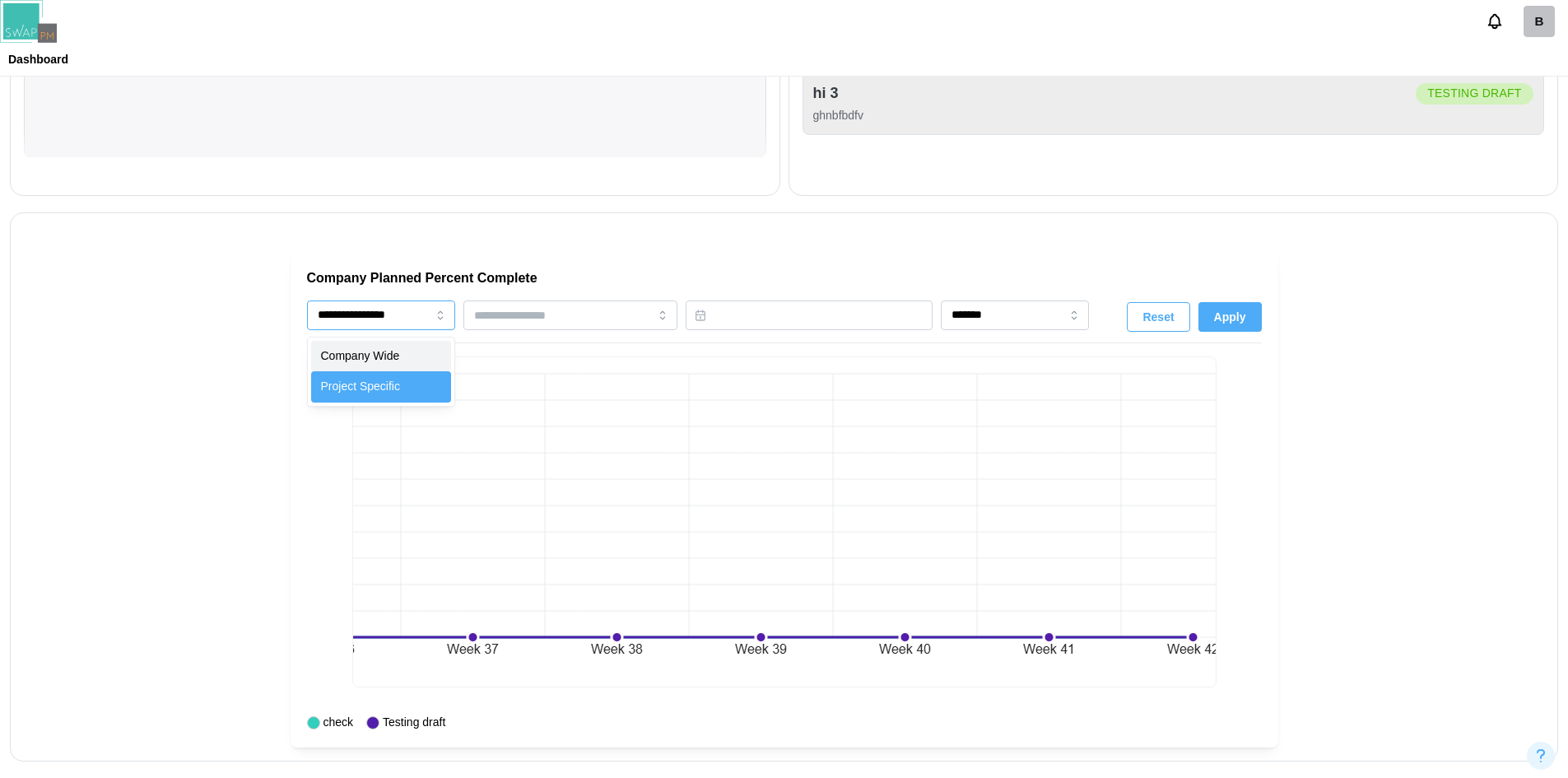 type on "**********" 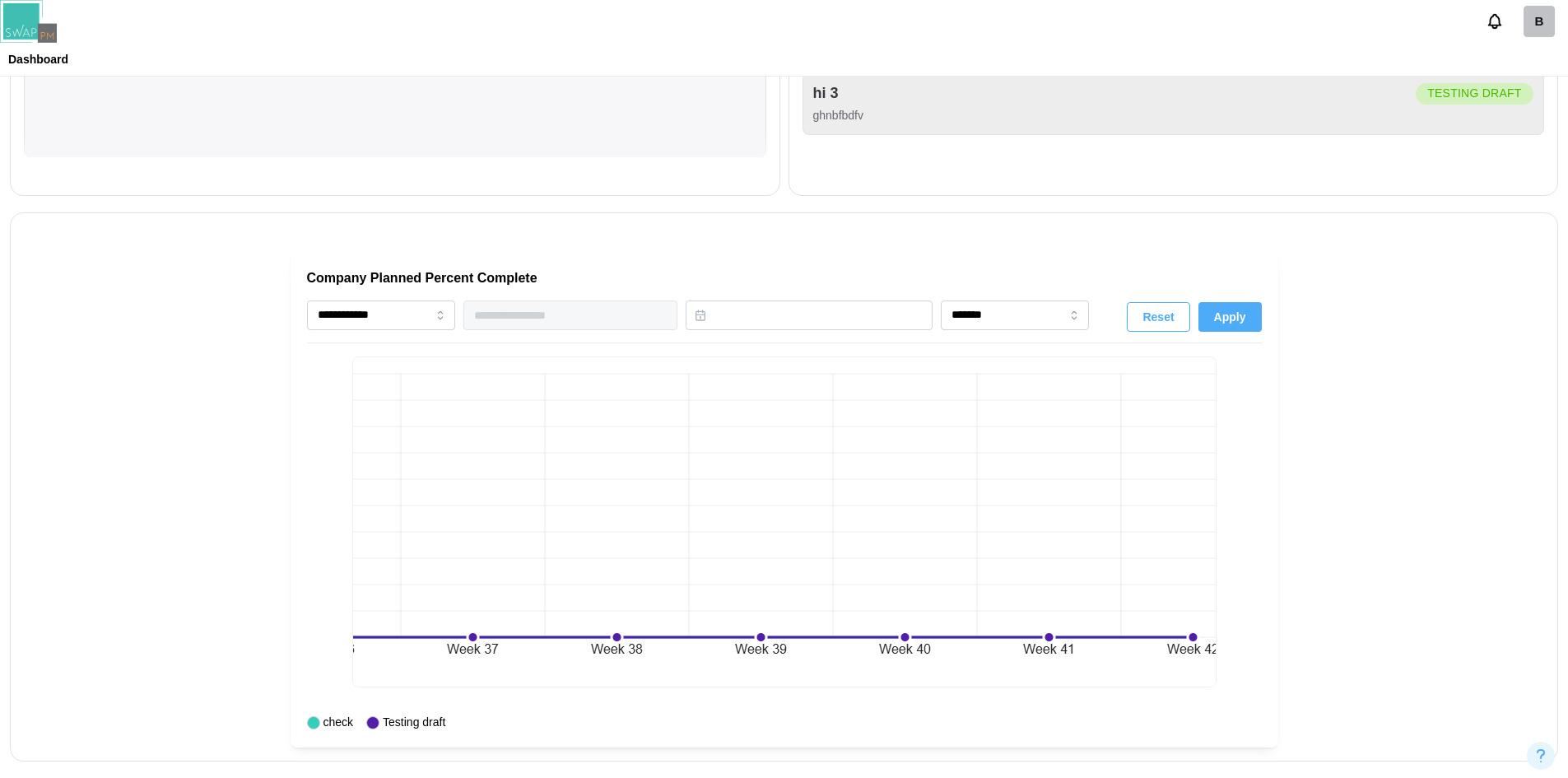 click on "Apply" at bounding box center (1230, 317) 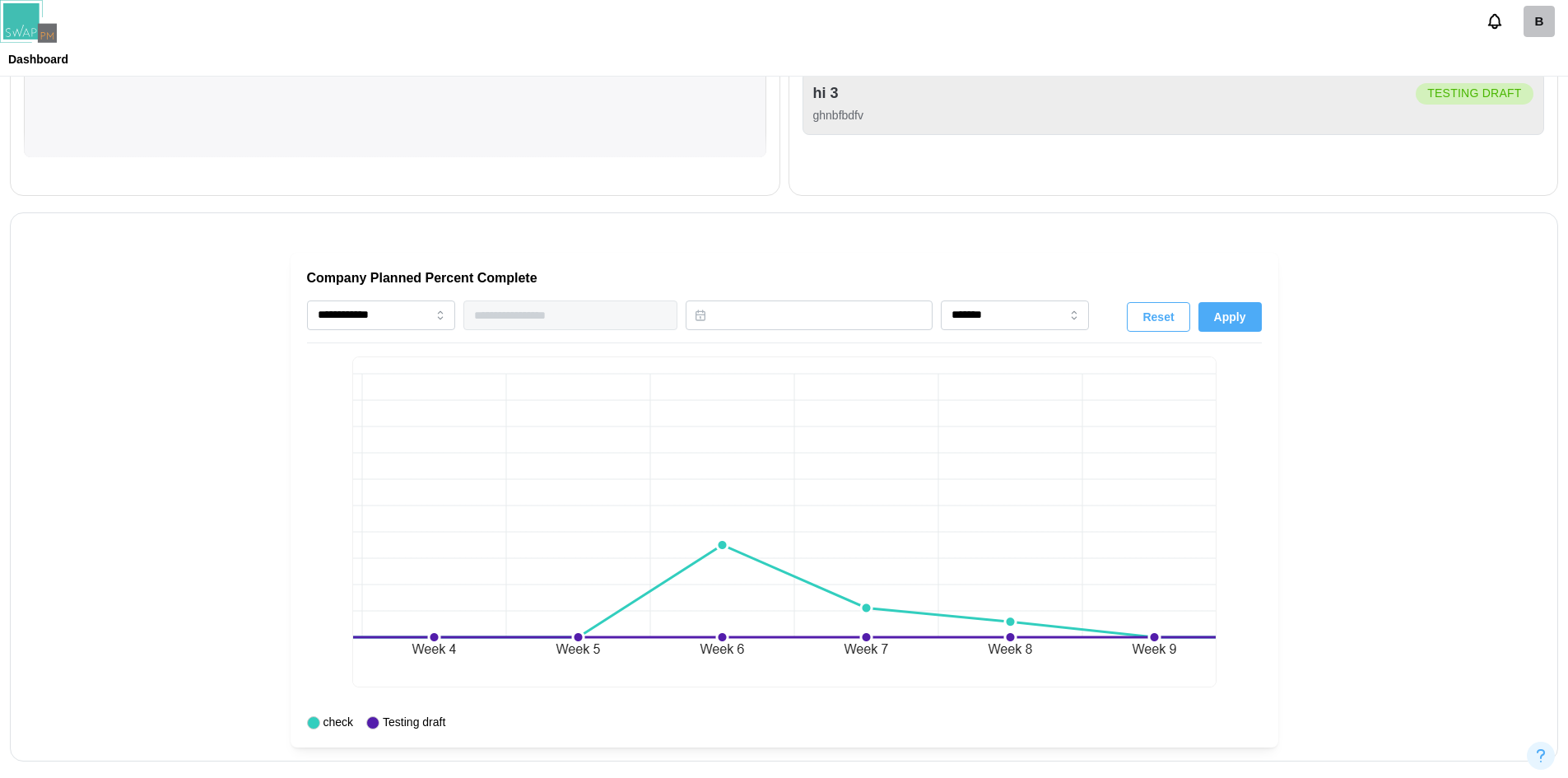scroll, scrollTop: 0, scrollLeft: 0, axis: both 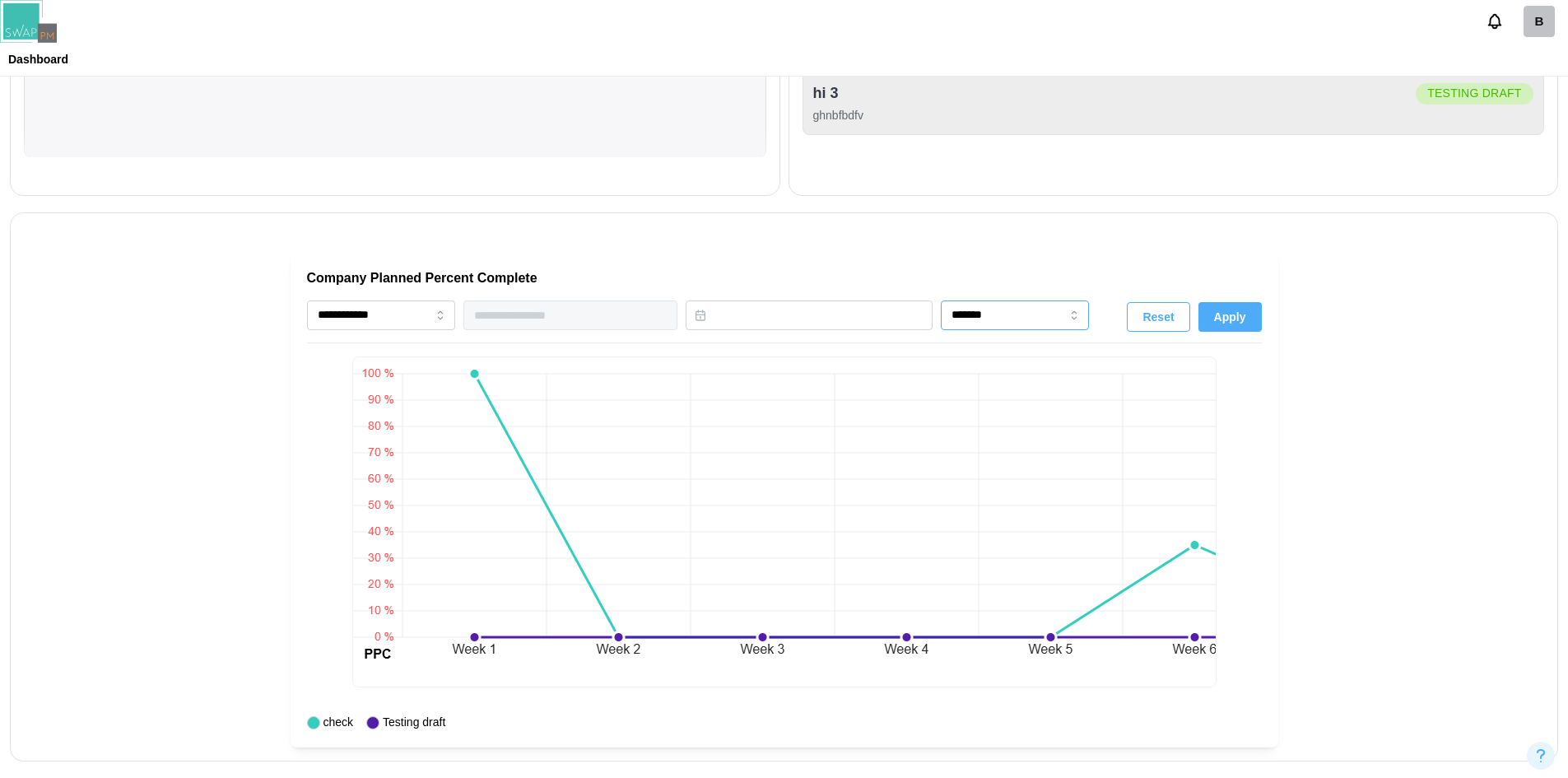 click on "*******" at bounding box center (1015, 315) 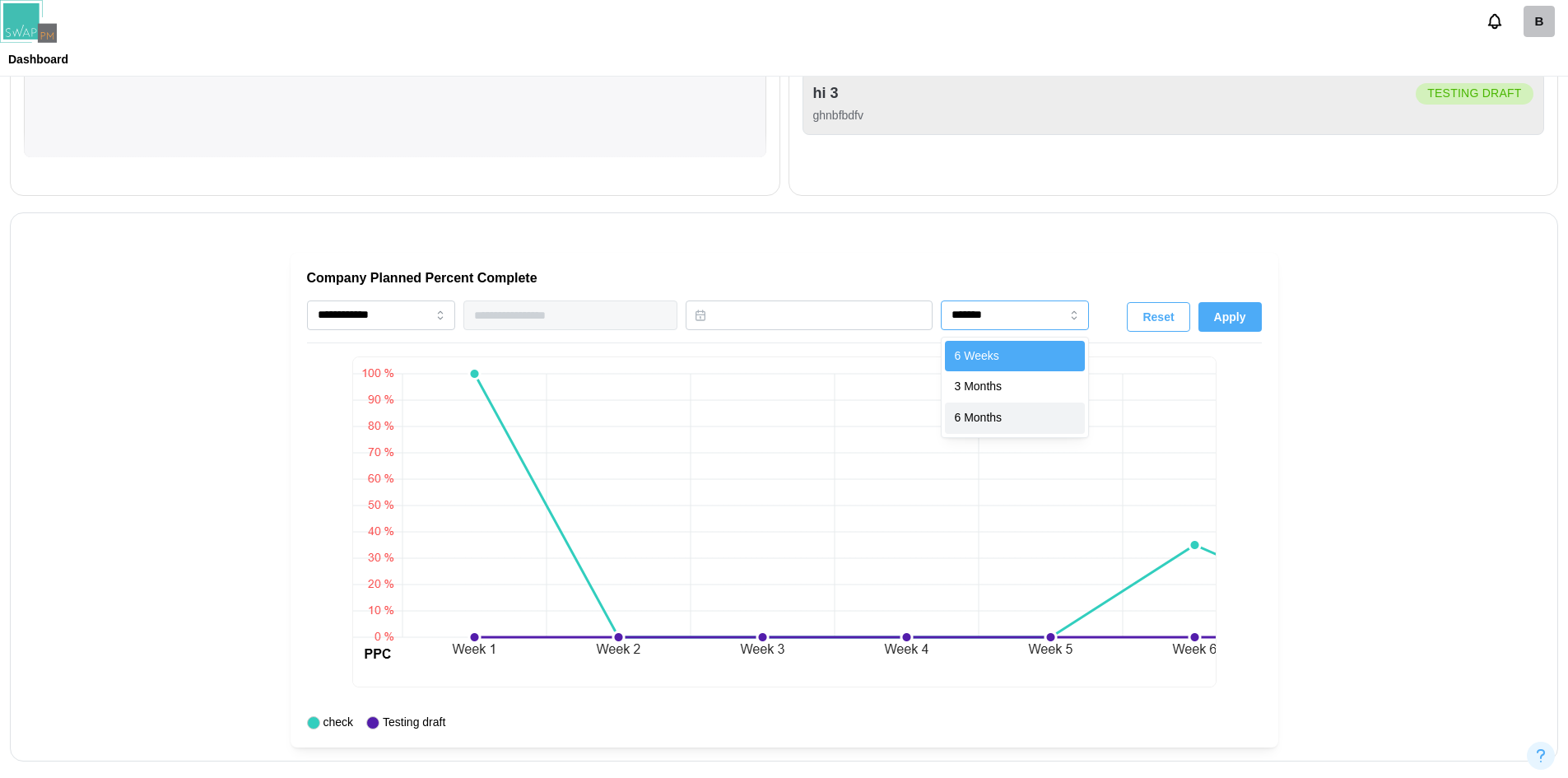 type on "********" 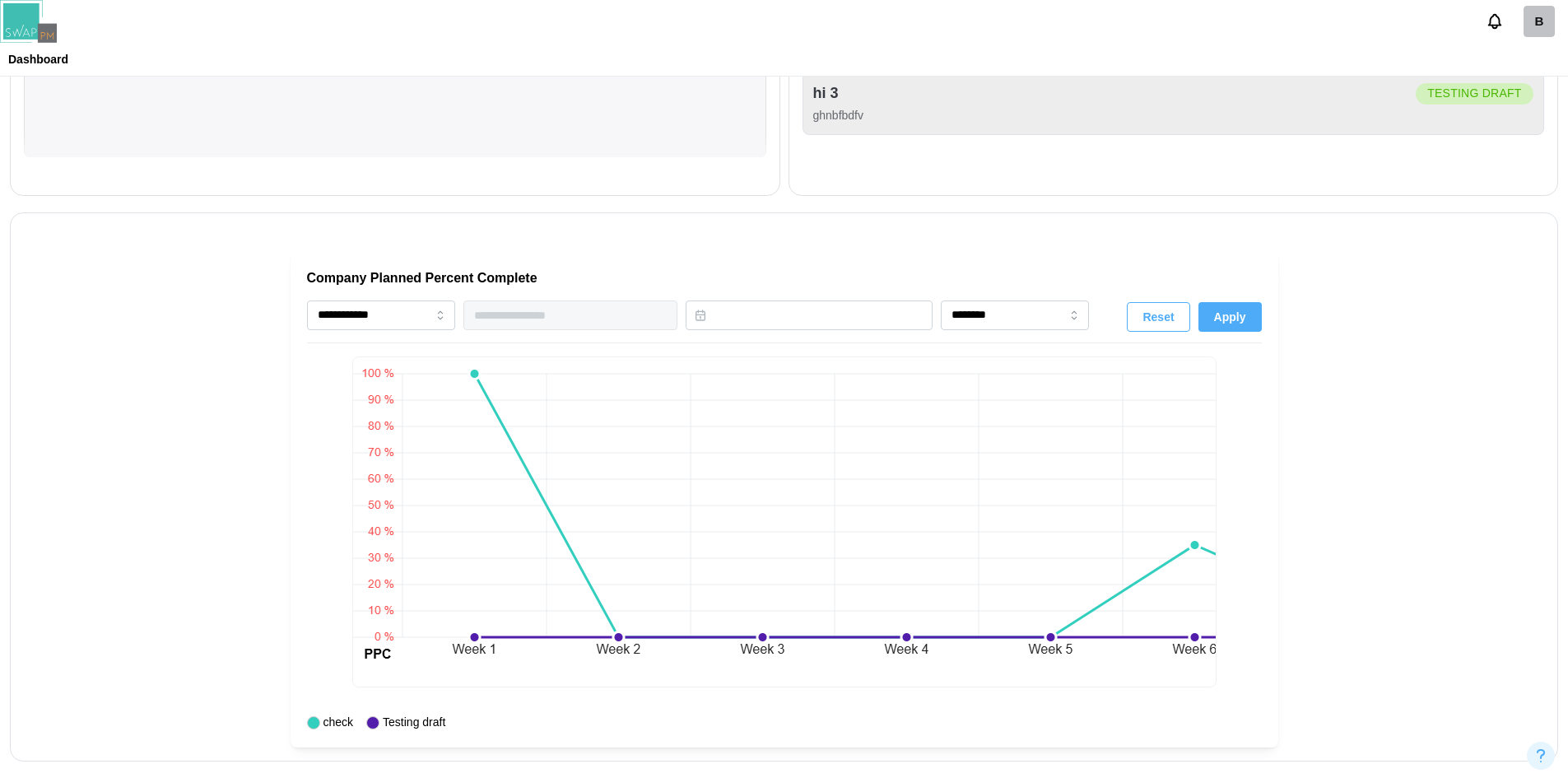 click on "Apply" at bounding box center (1230, 317) 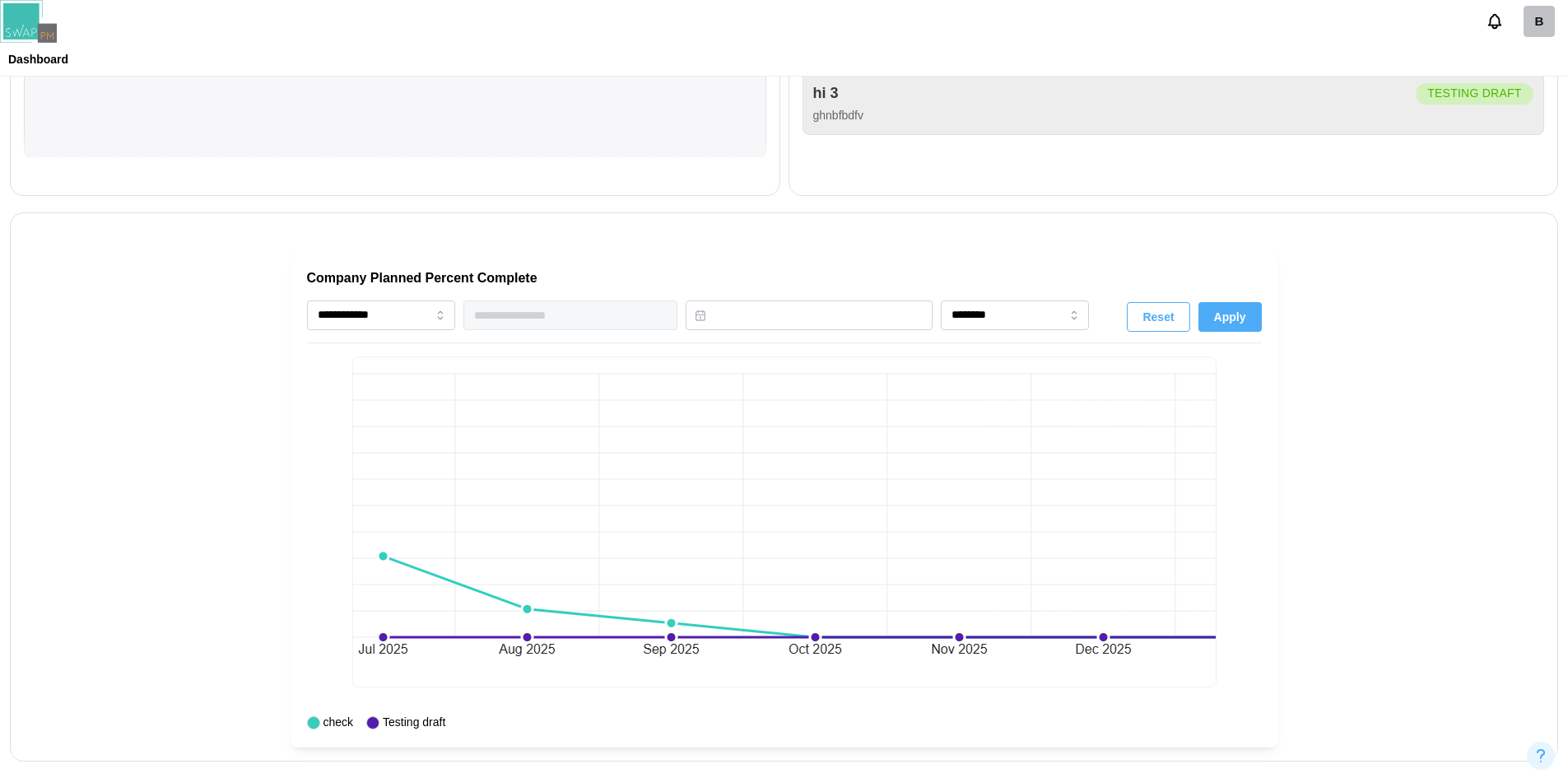scroll, scrollTop: 0, scrollLeft: 0, axis: both 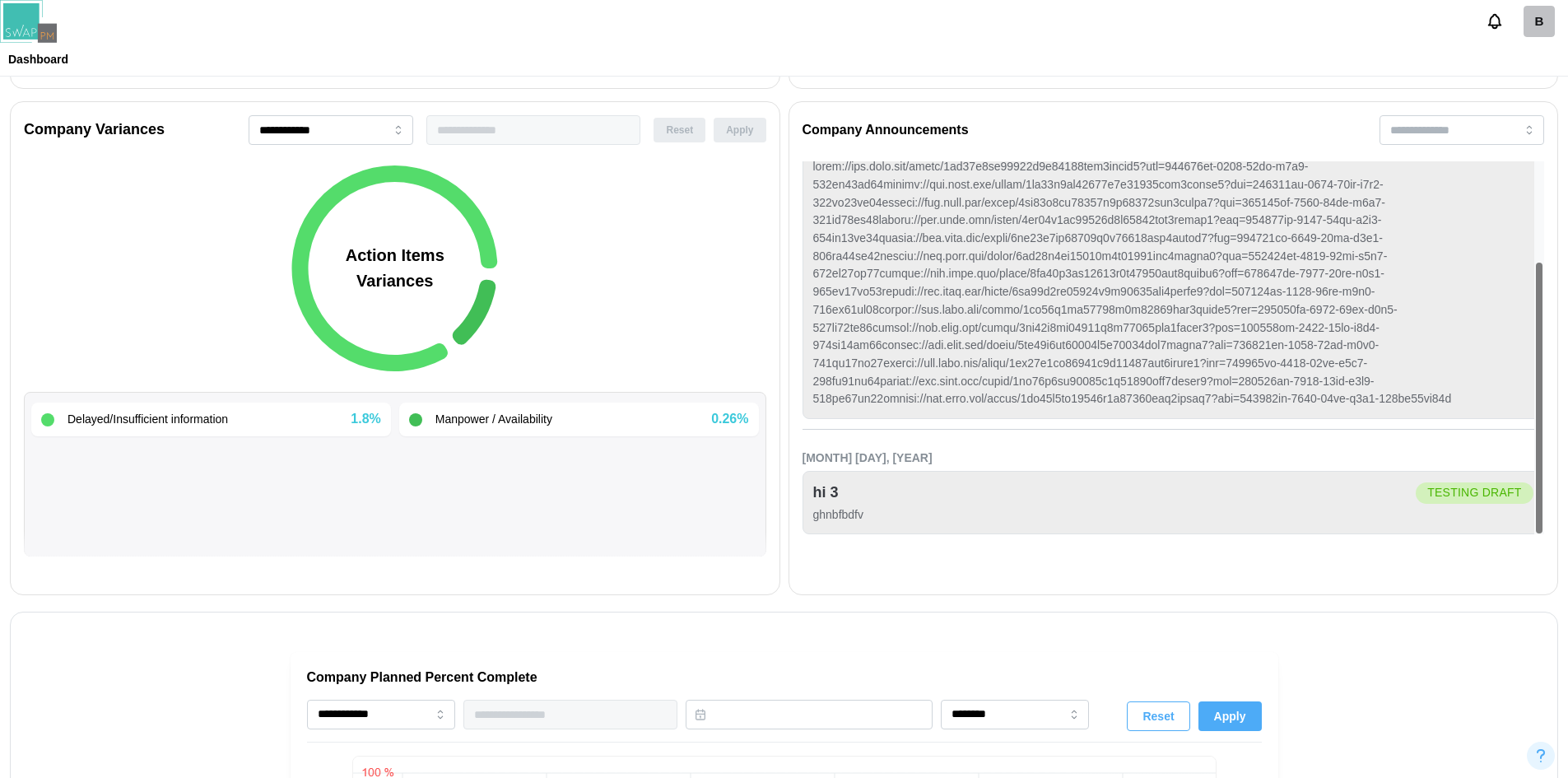 drag, startPoint x: 1538, startPoint y: 322, endPoint x: 1489, endPoint y: 422, distance: 111.35978 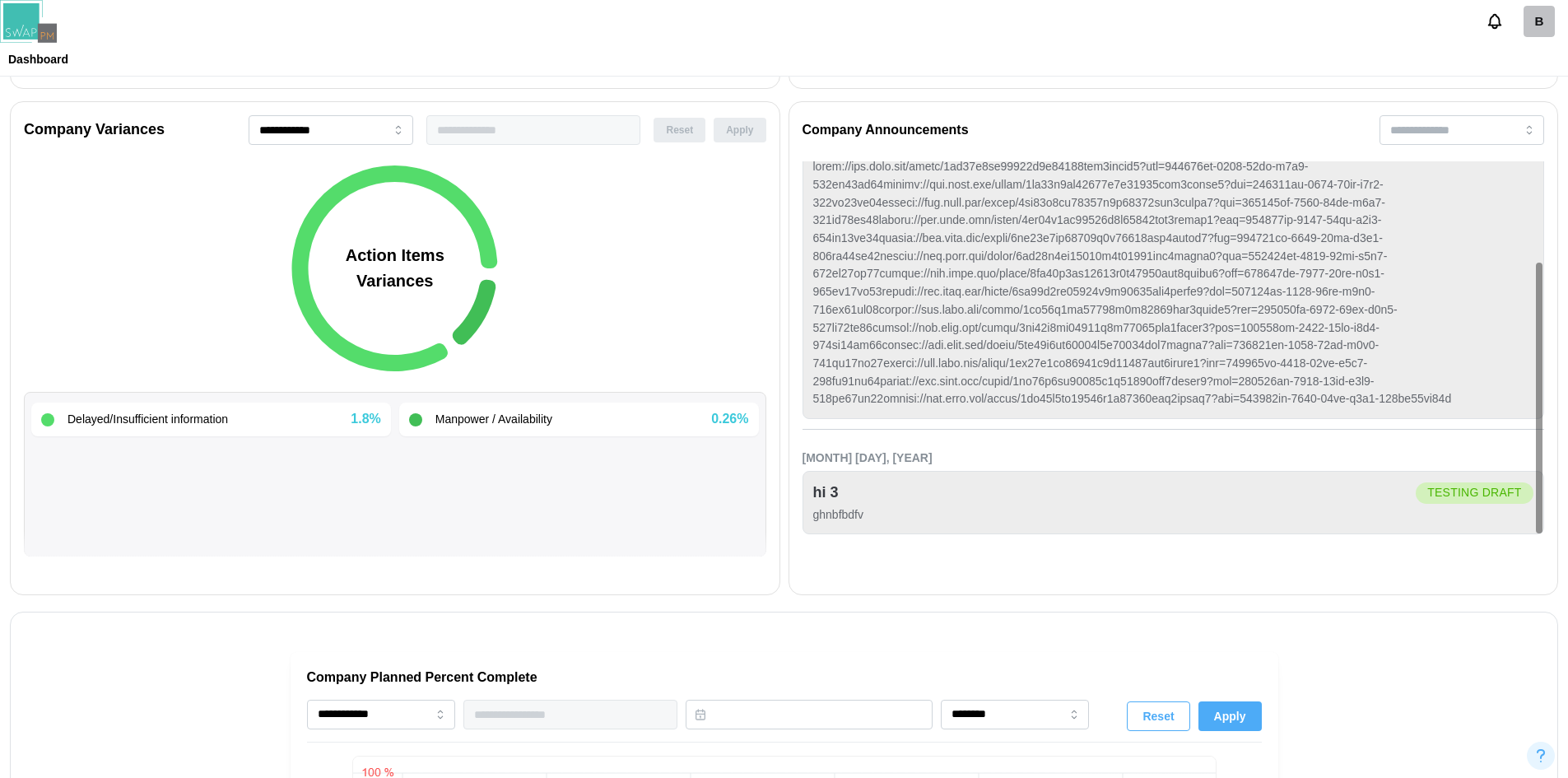 click on "New Two check" at bounding box center [1174, 271] 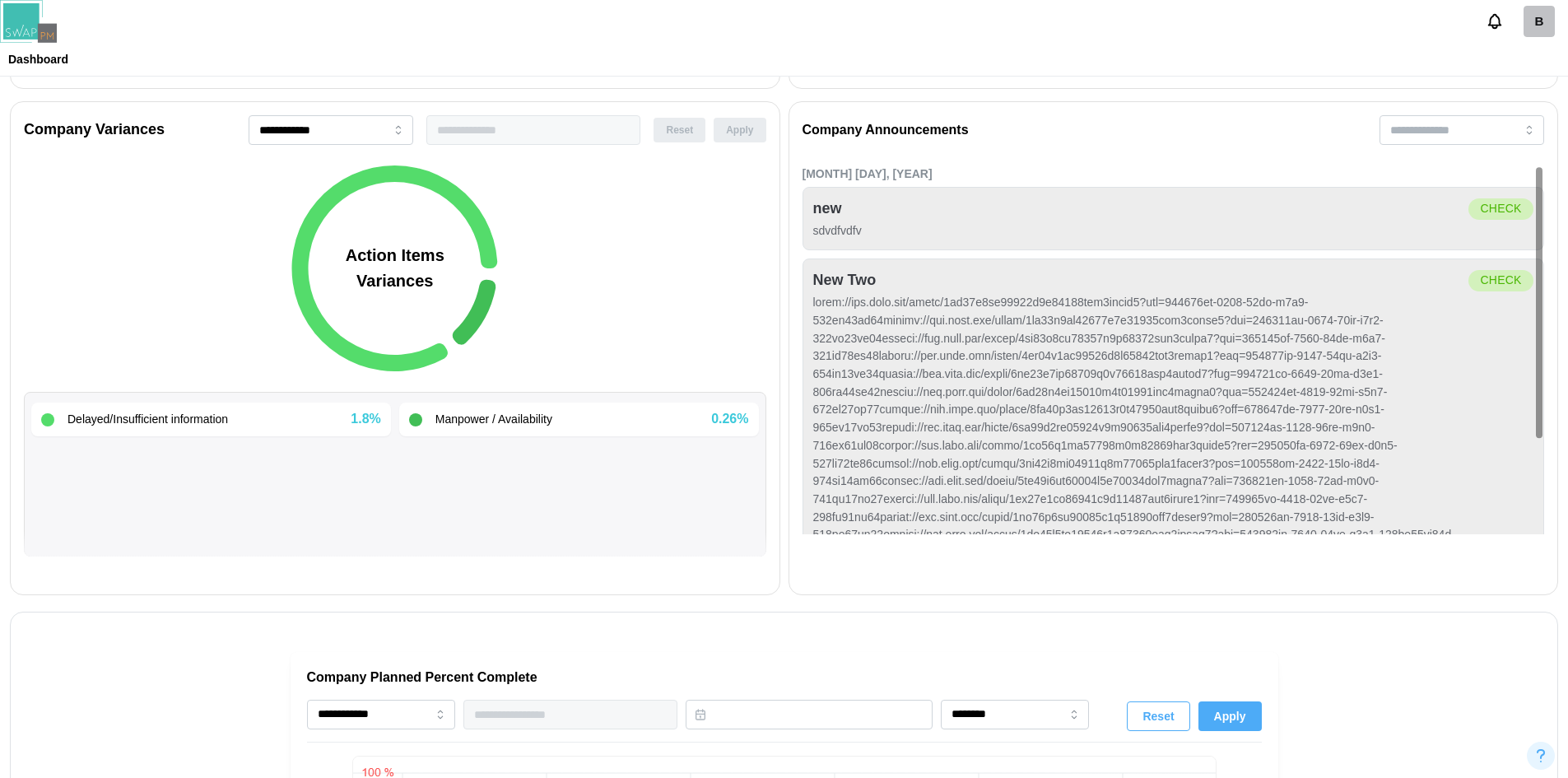 scroll, scrollTop: 82, scrollLeft: 0, axis: vertical 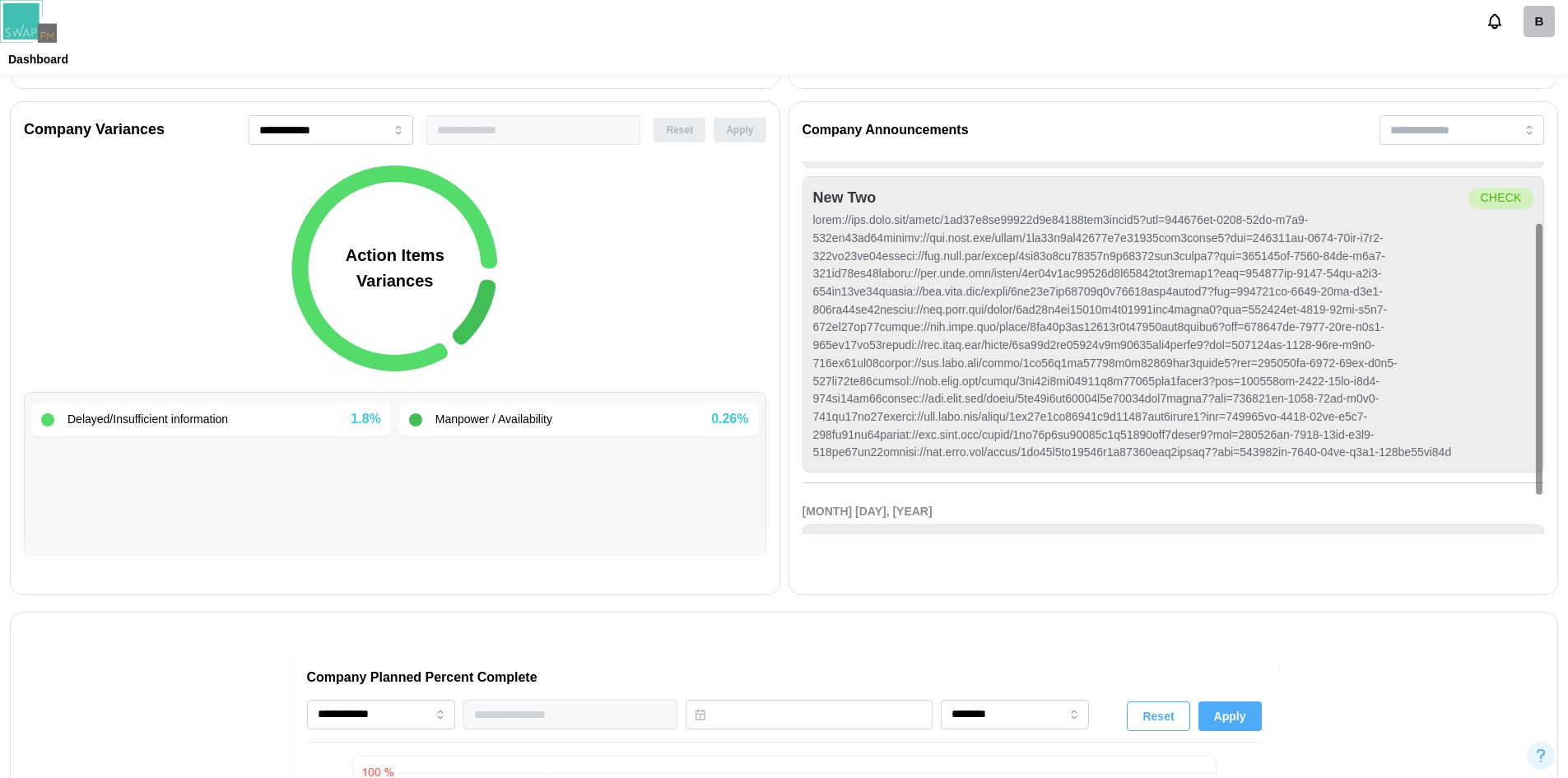 click on "Aug 4, 2025 new check sdvdfvdfv New Two check" at bounding box center [1174, 288] 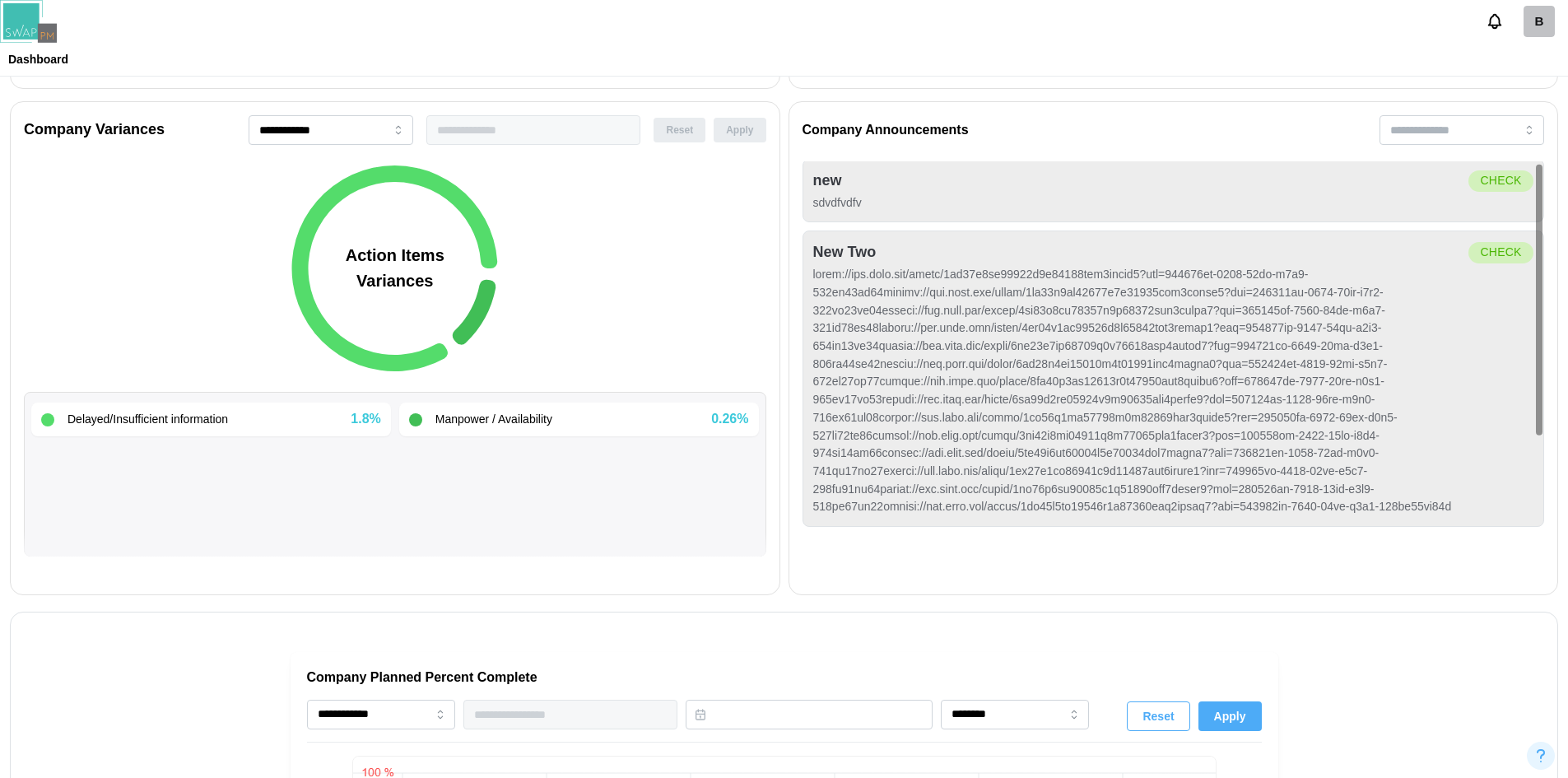 scroll, scrollTop: 0, scrollLeft: 0, axis: both 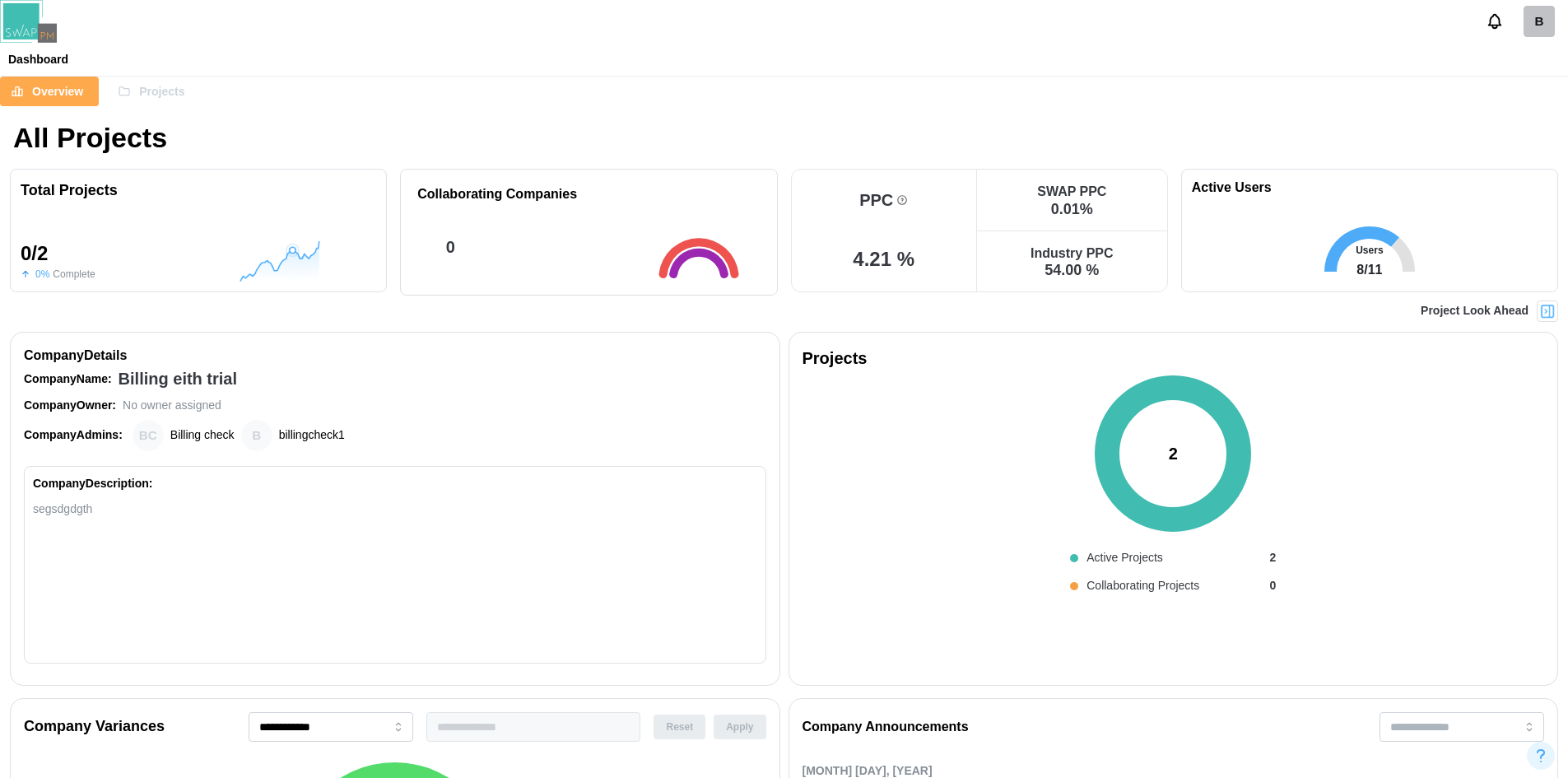 click on "Projects" at bounding box center [161, 91] 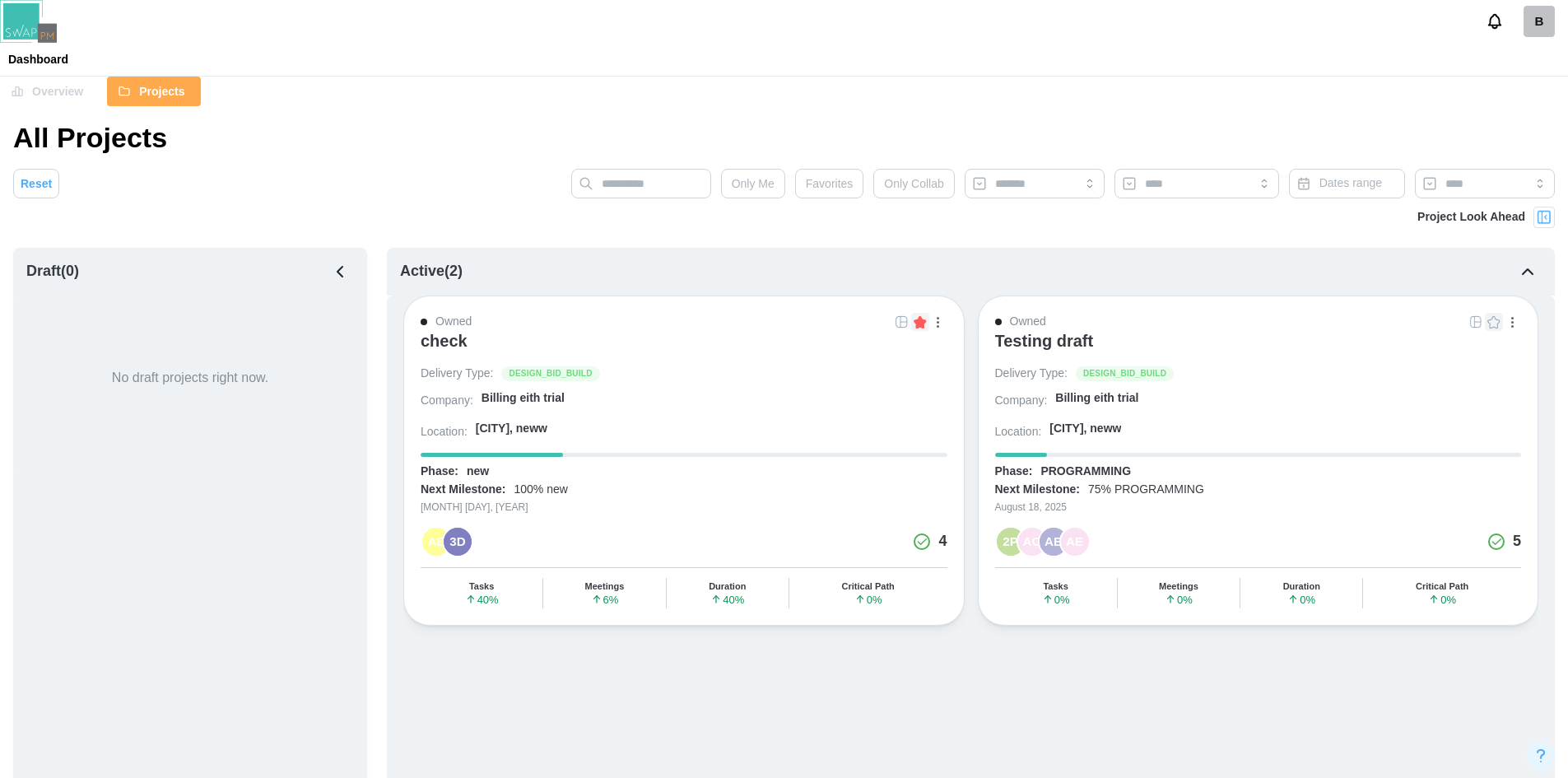 click on "check" at bounding box center [444, 341] 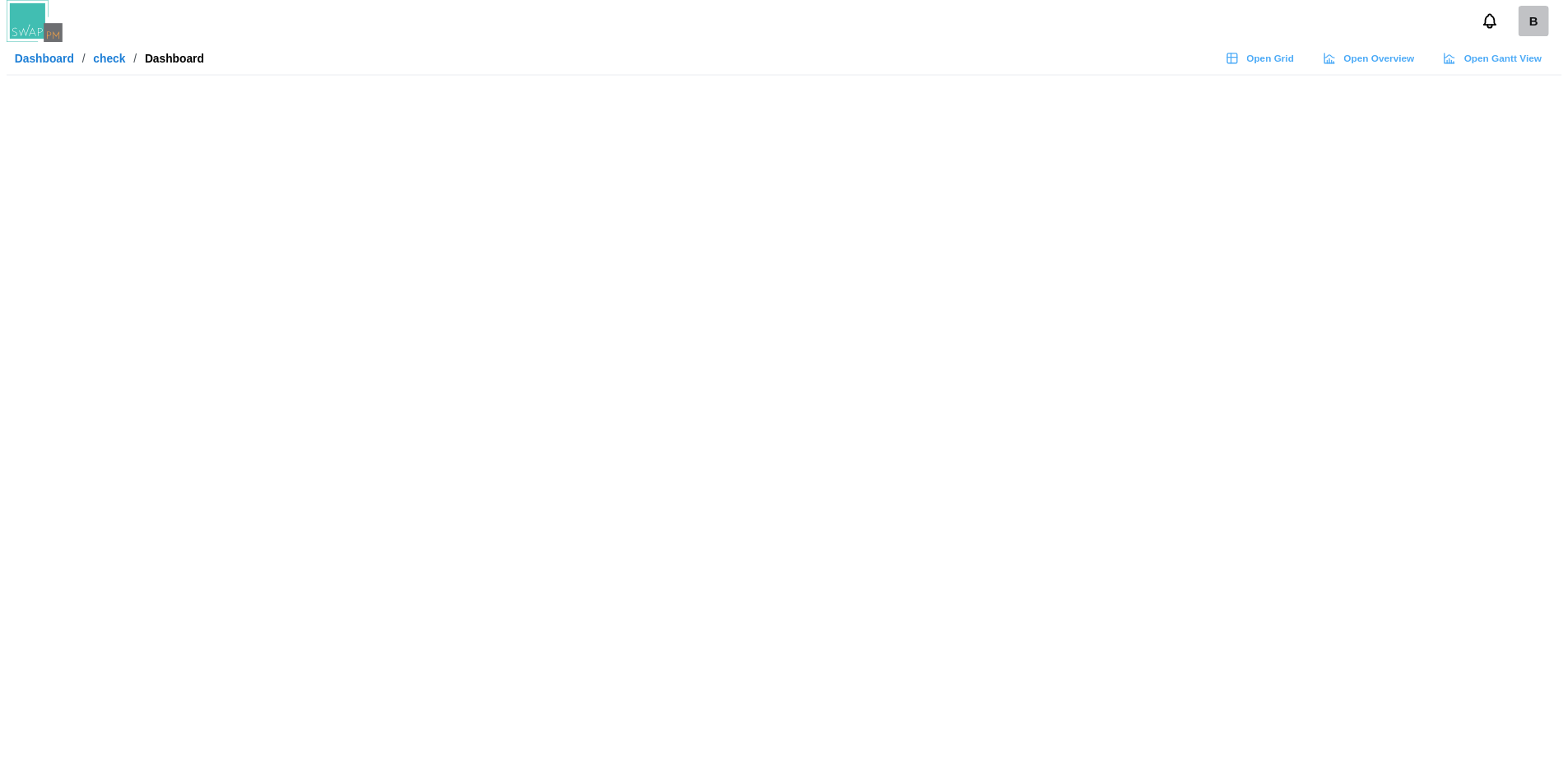 scroll, scrollTop: 0, scrollLeft: 0, axis: both 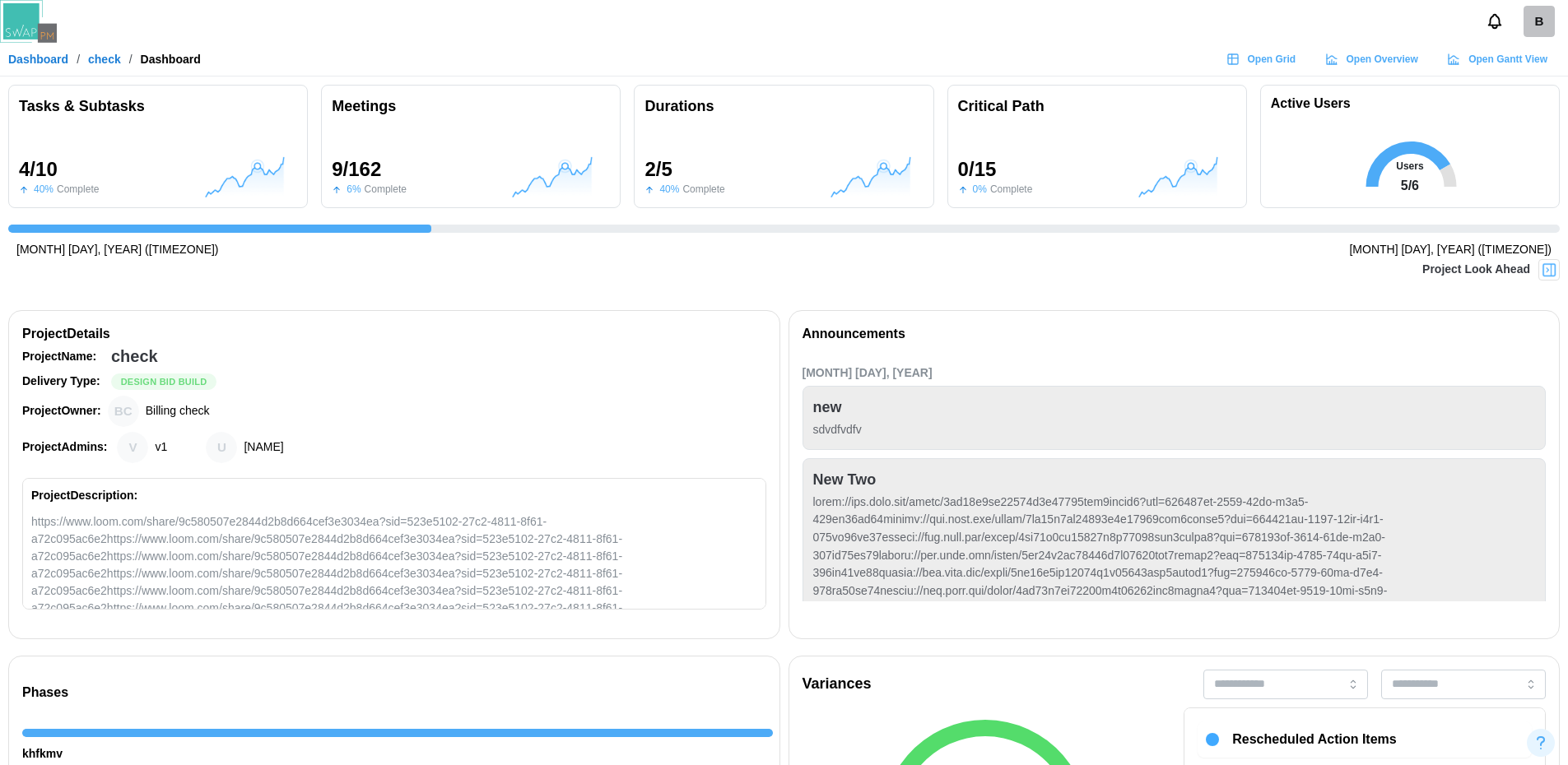 click on "Open Grid" at bounding box center (1272, 59) 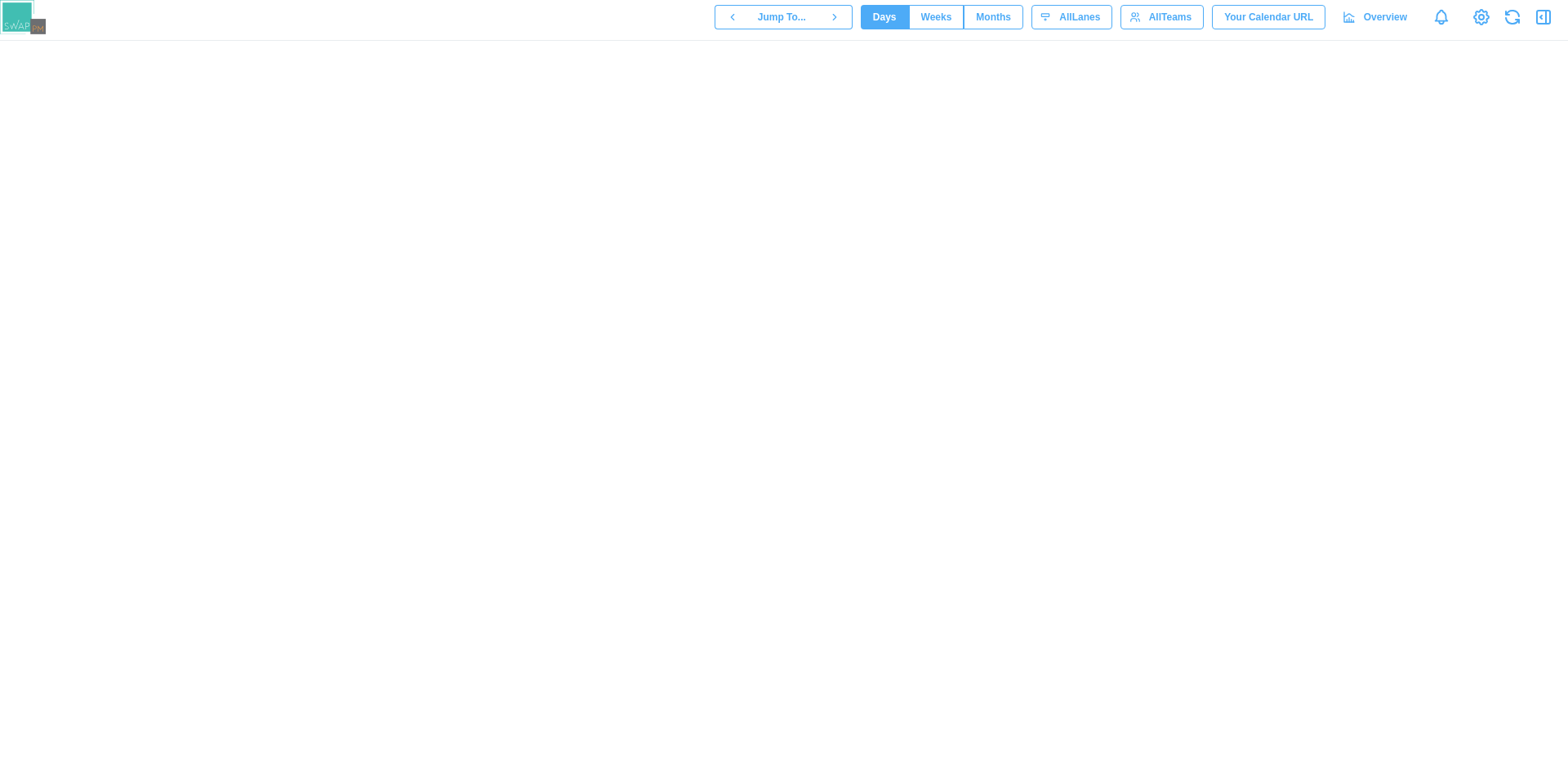 scroll, scrollTop: 0, scrollLeft: 0, axis: both 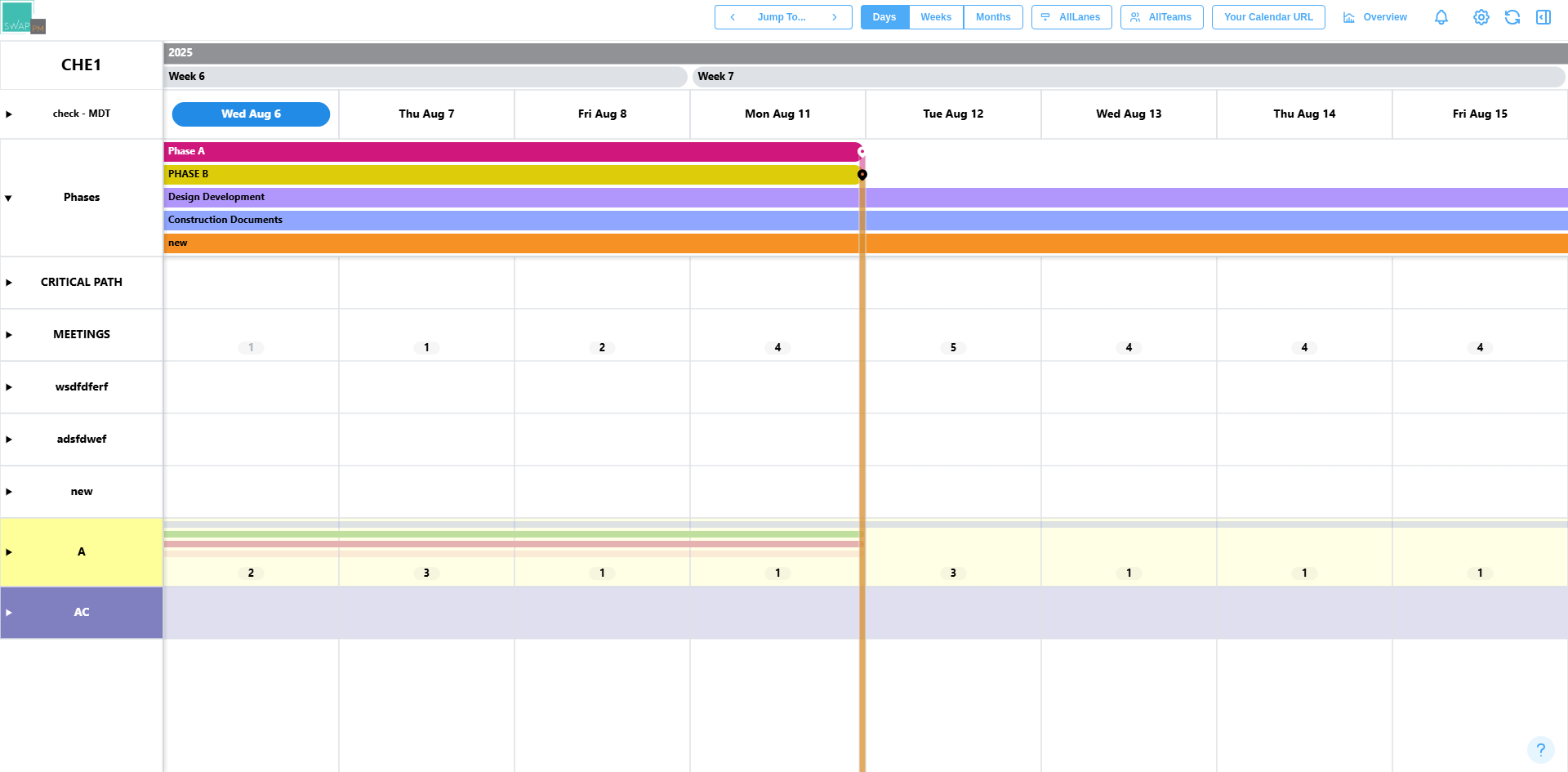 click 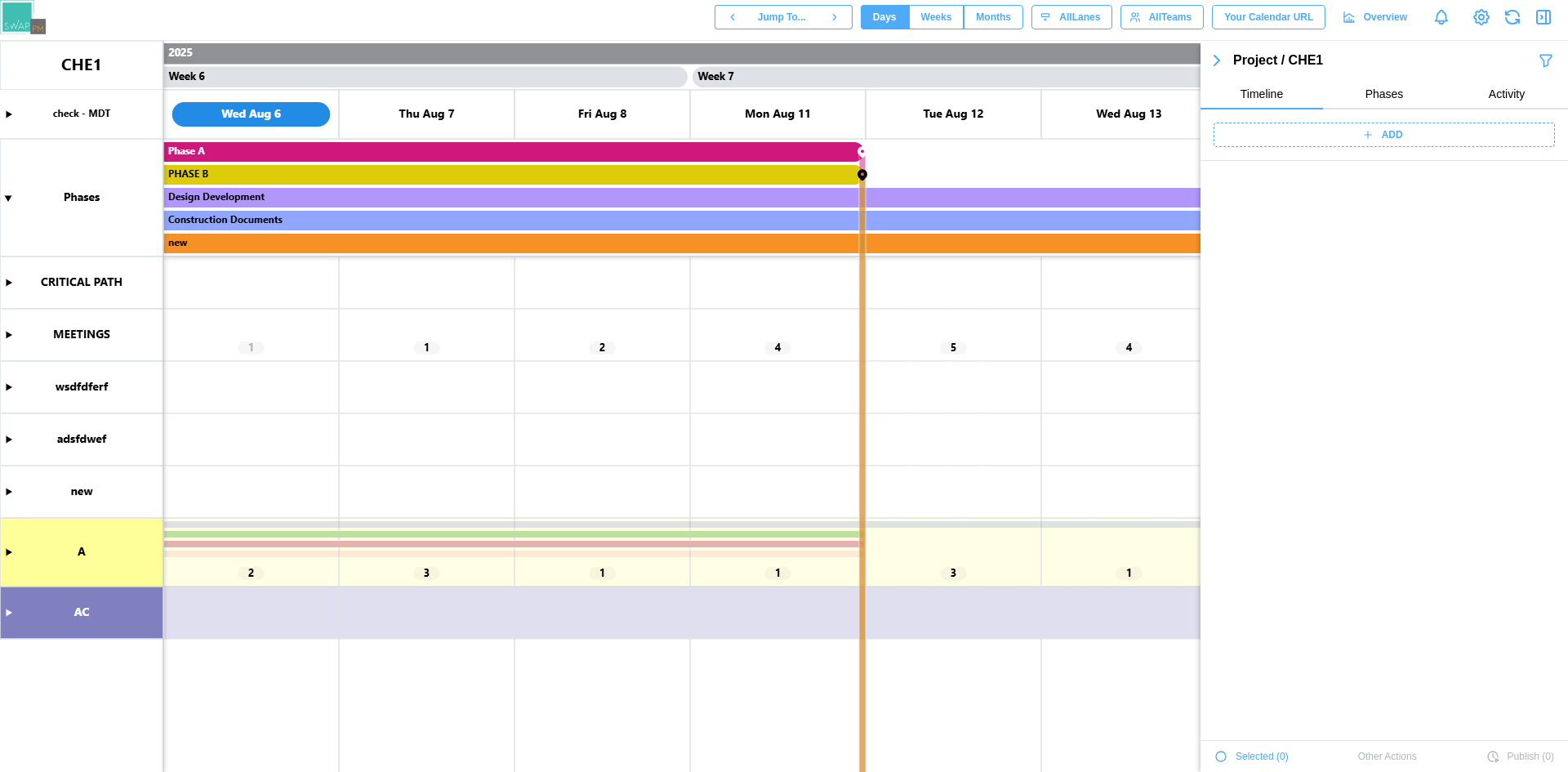 scroll, scrollTop: 1972, scrollLeft: 0, axis: vertical 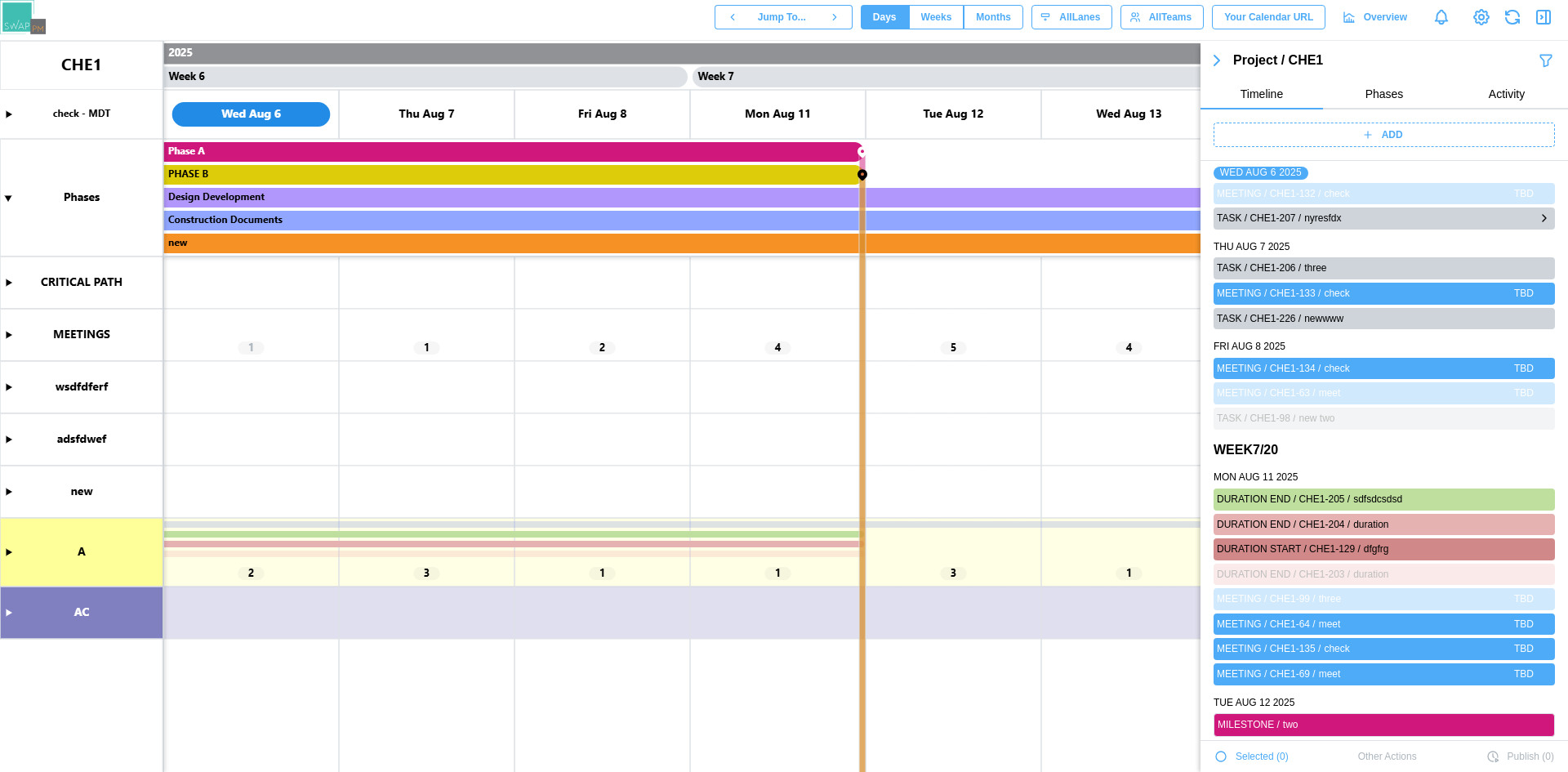 click 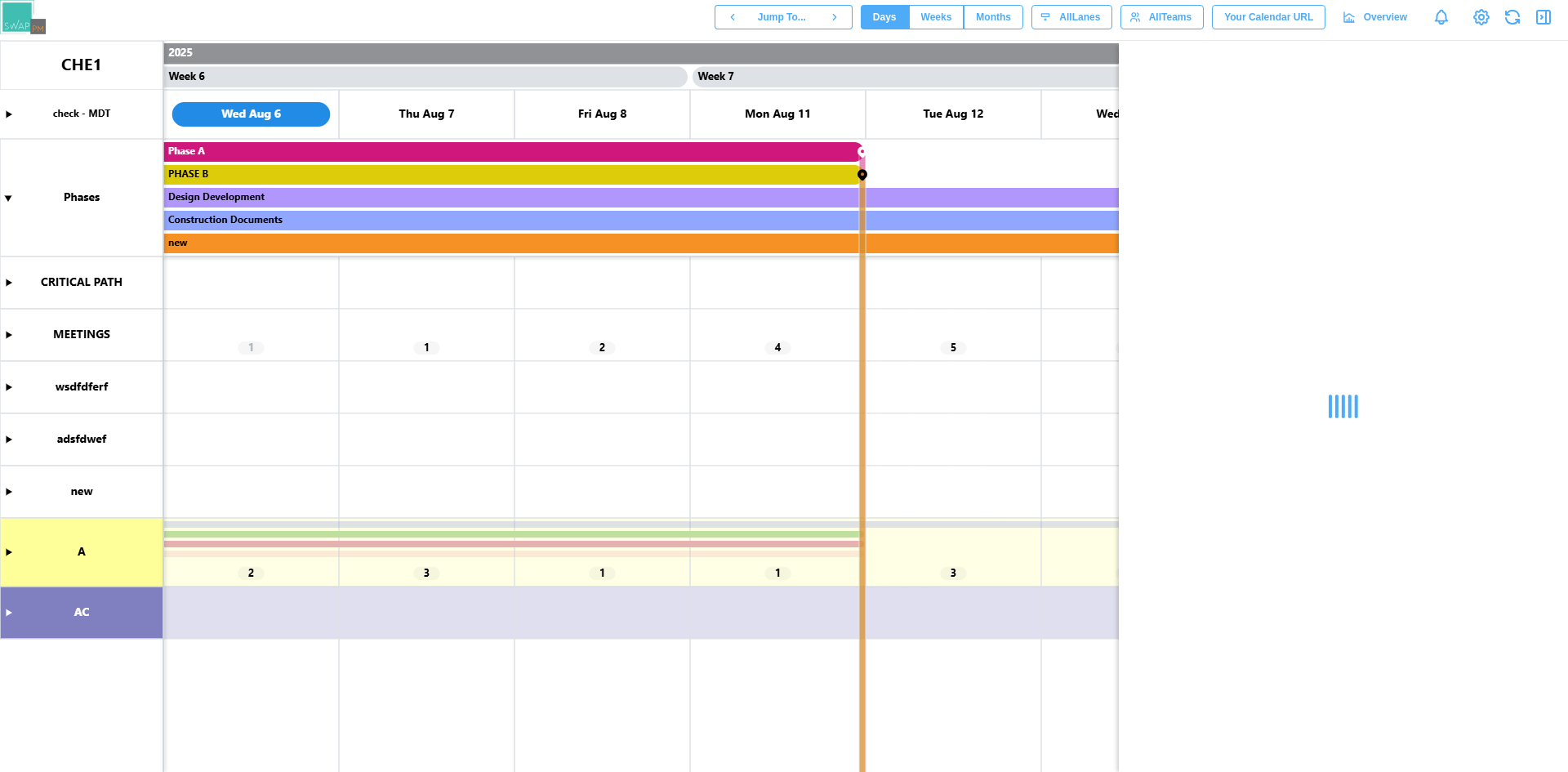 scroll, scrollTop: 0, scrollLeft: 0, axis: both 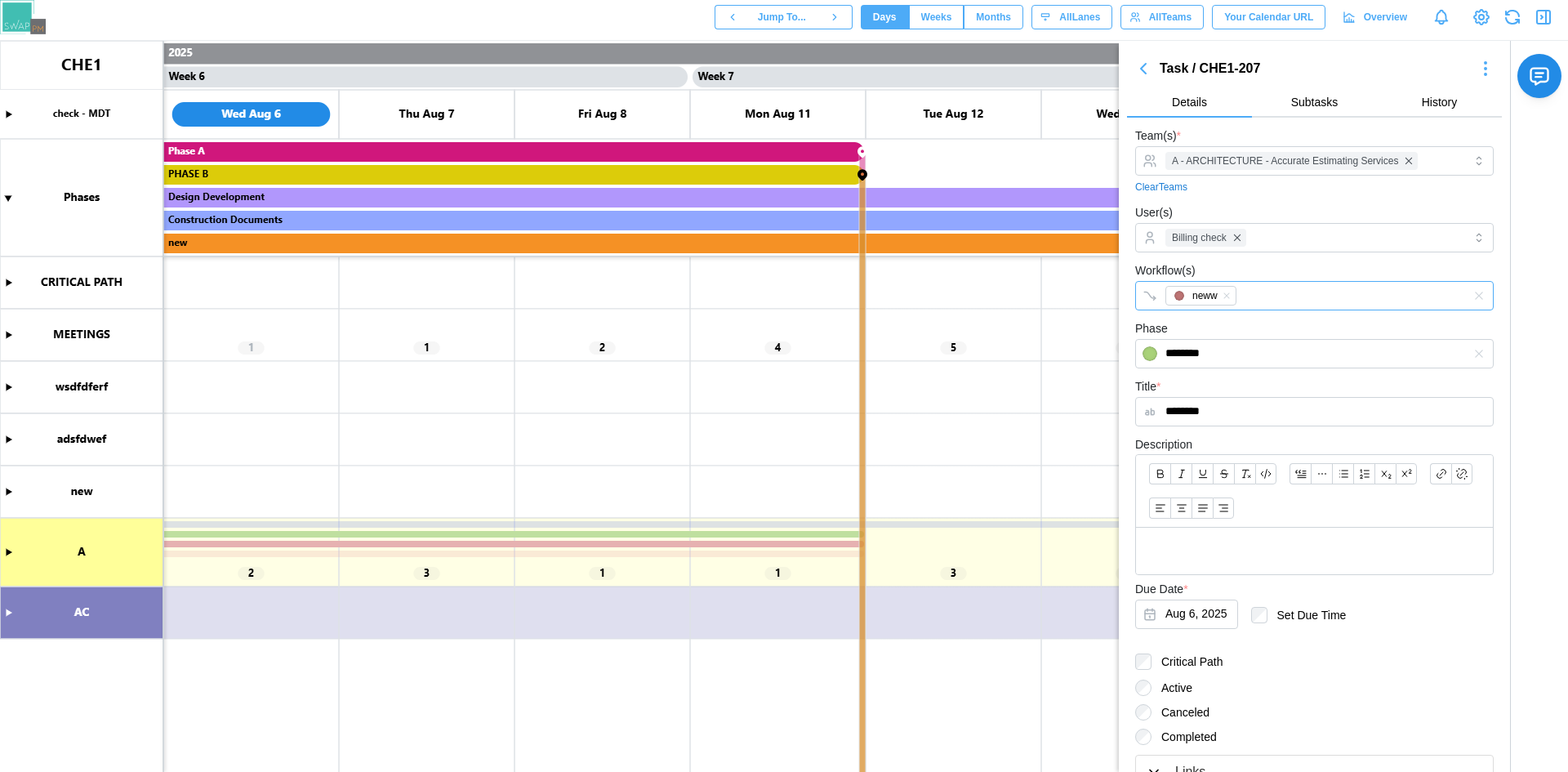 click on "neww" at bounding box center [1298, 296] 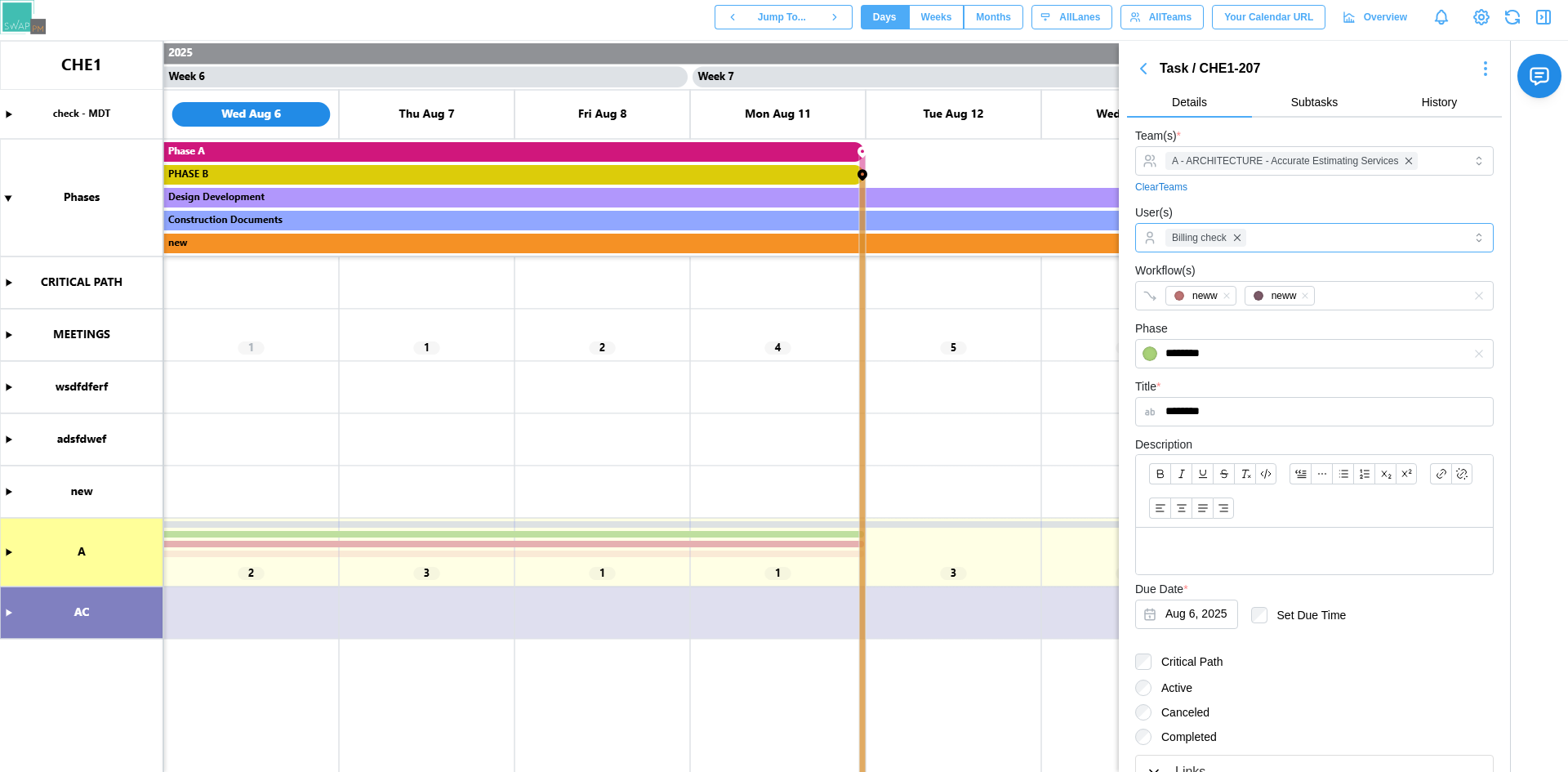 click on "Billing check" at bounding box center [1312, 238] 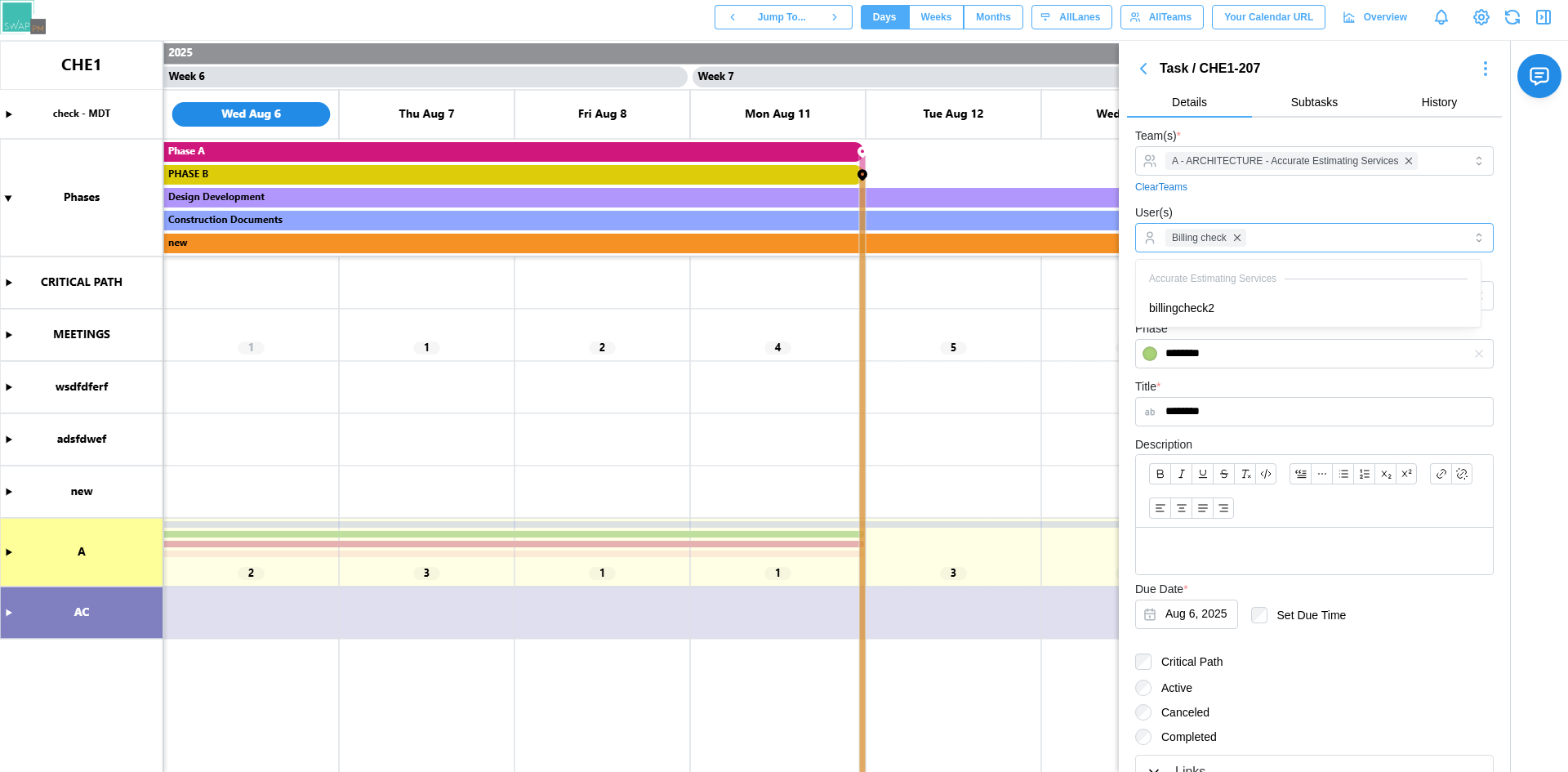 click on "Accurate Estimating Services" at bounding box center [1308, 279] 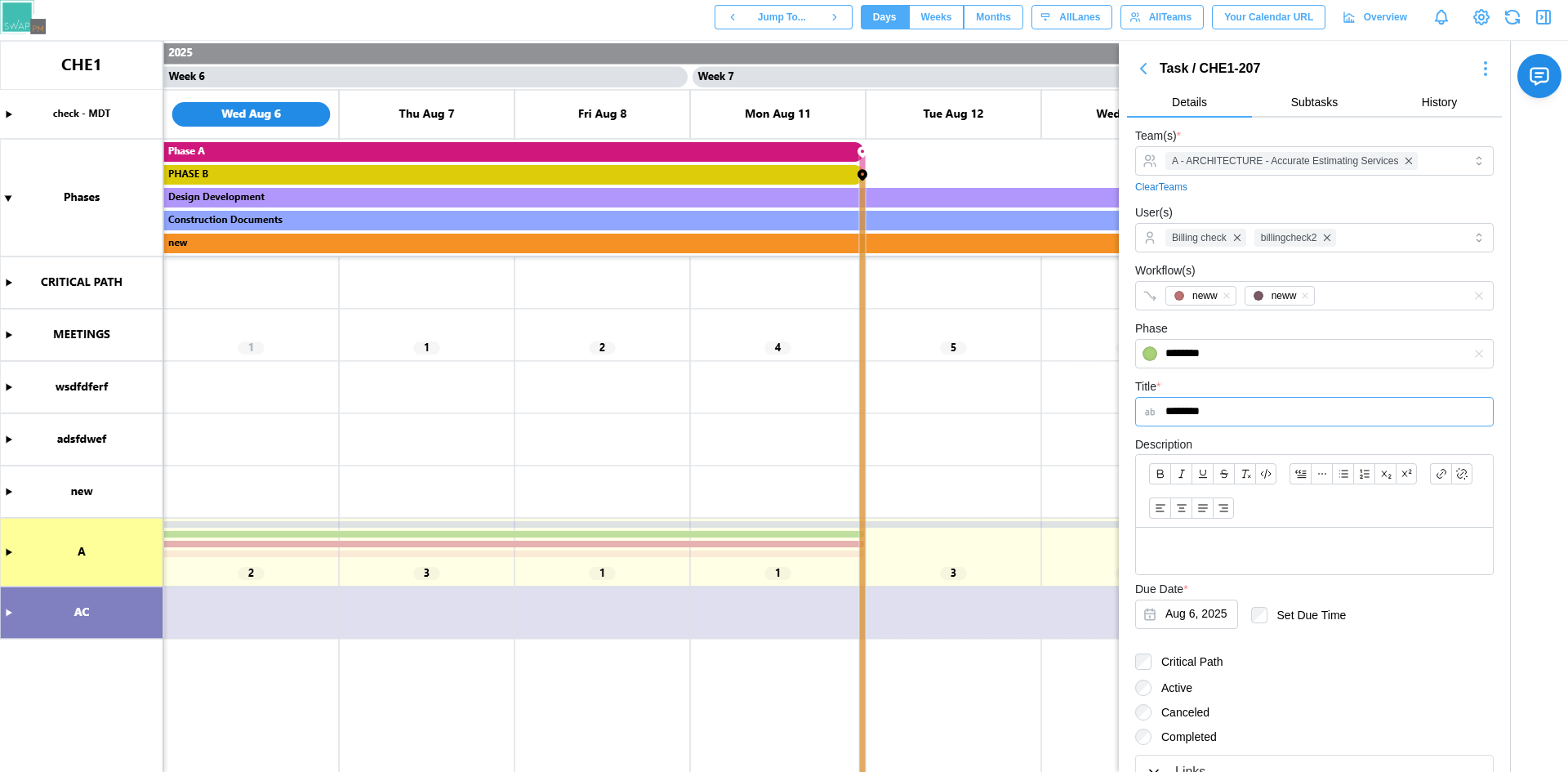 click on "********" at bounding box center [1314, 412] 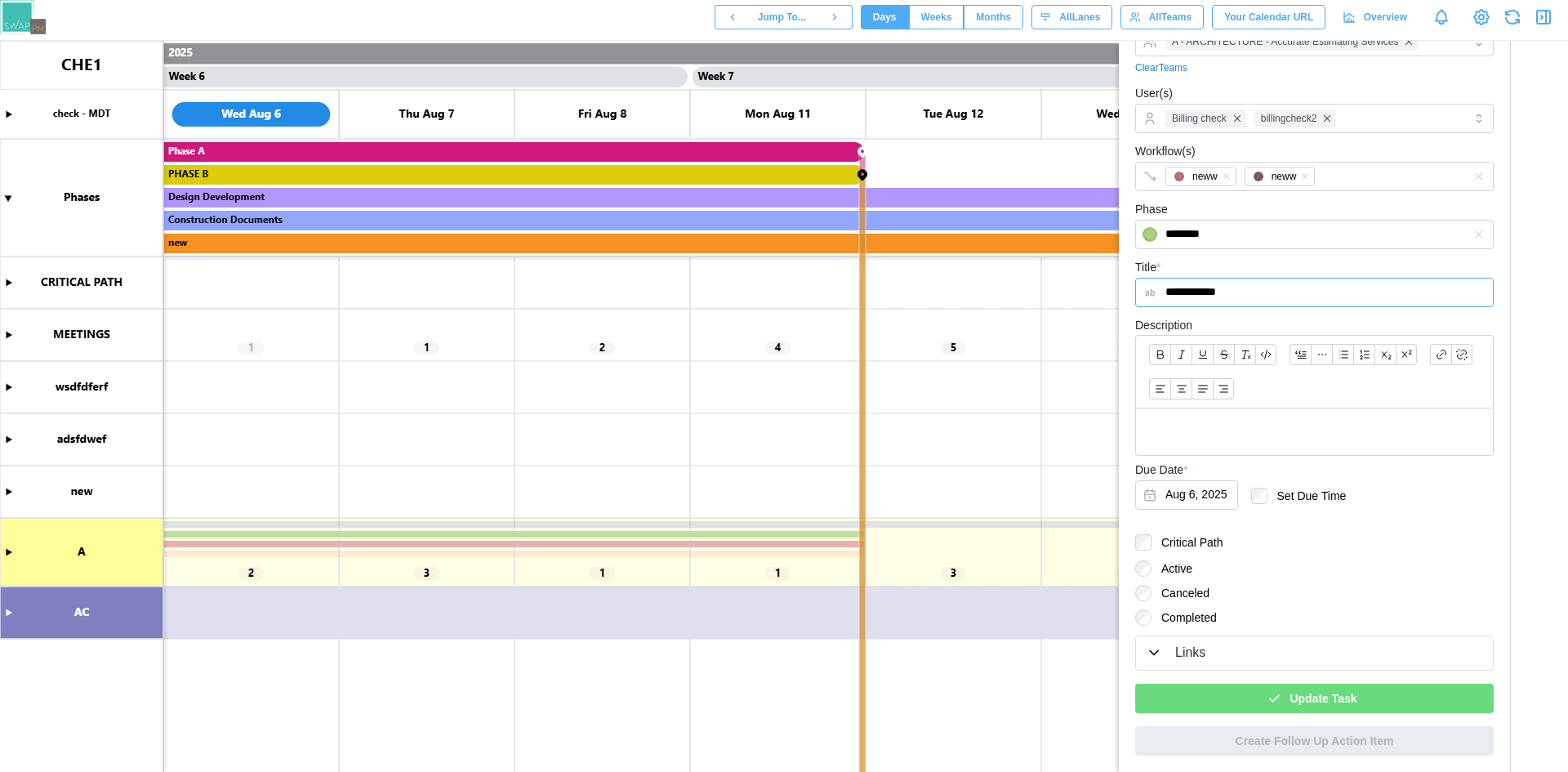 scroll, scrollTop: 0, scrollLeft: 0, axis: both 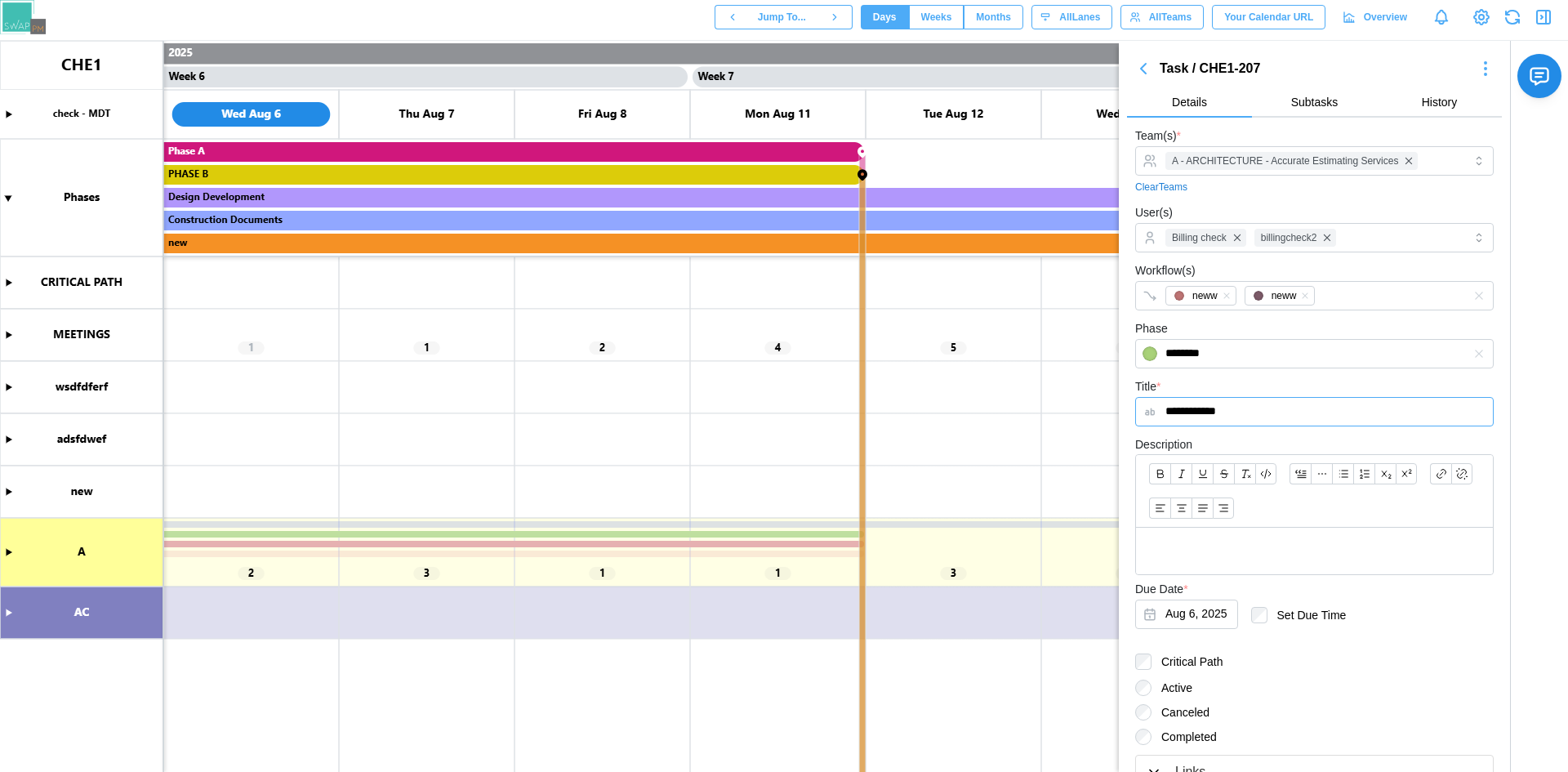 type on "**********" 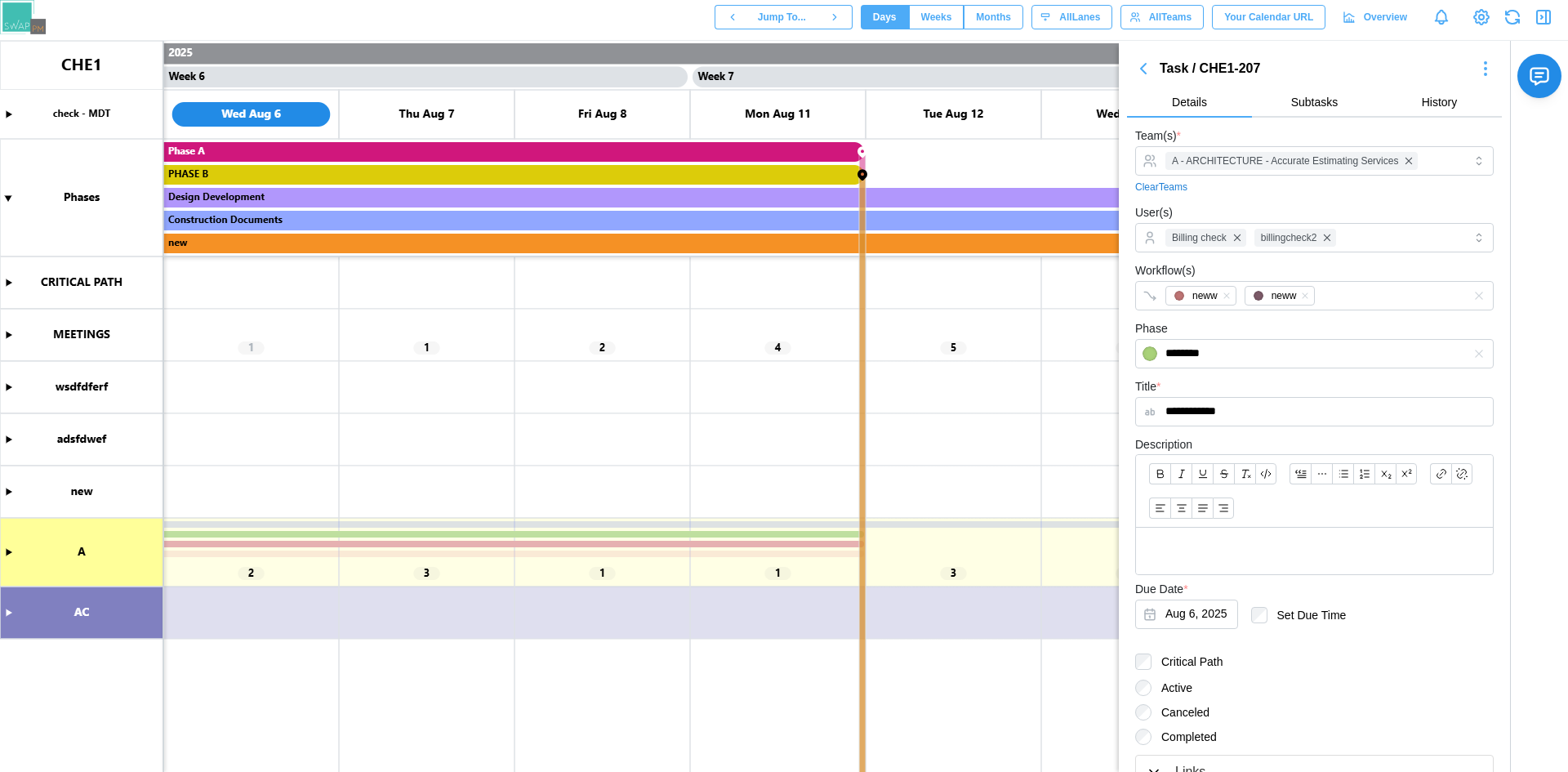 click 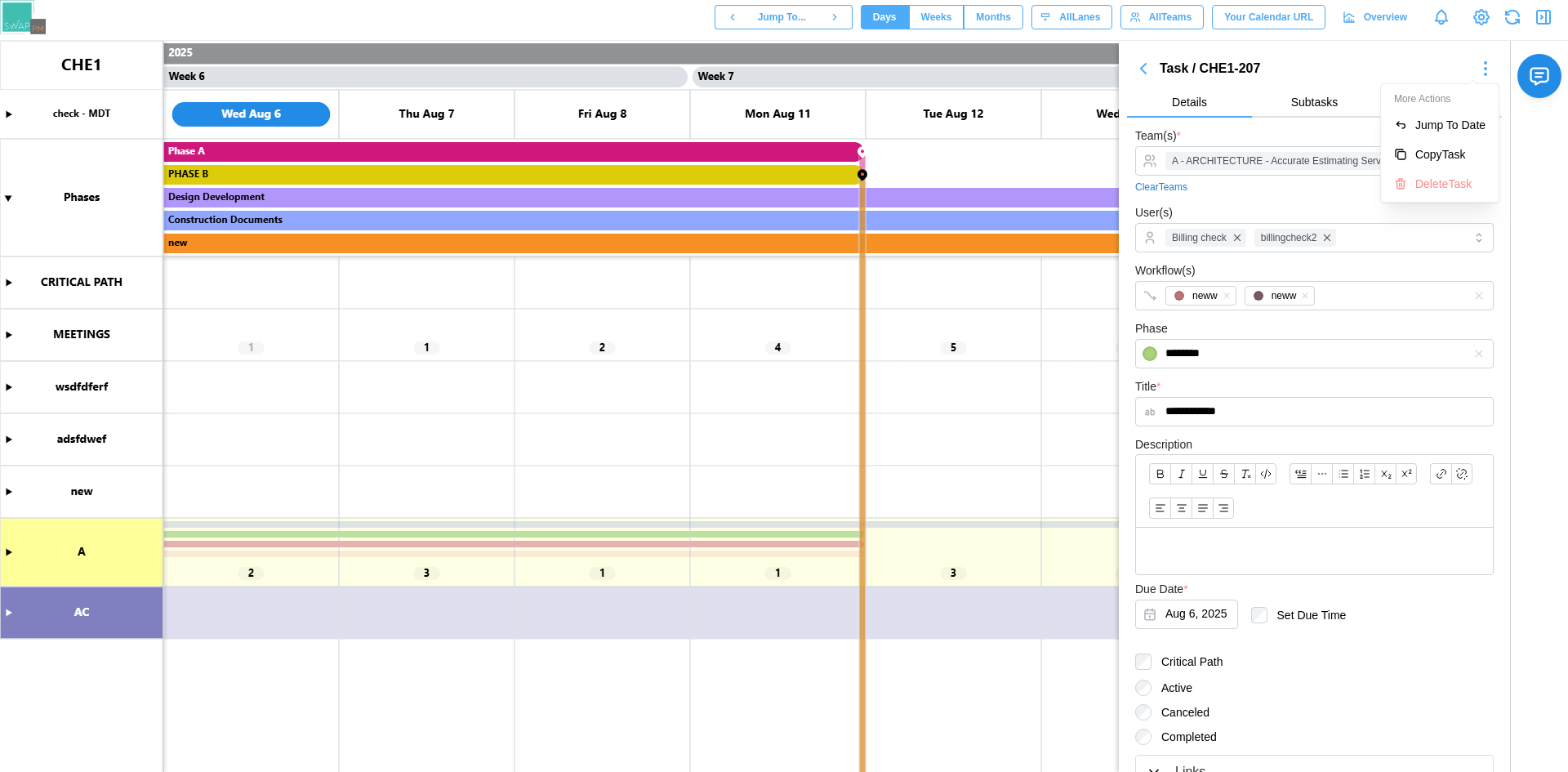 click on "Clear  Teams" at bounding box center [1314, 187] 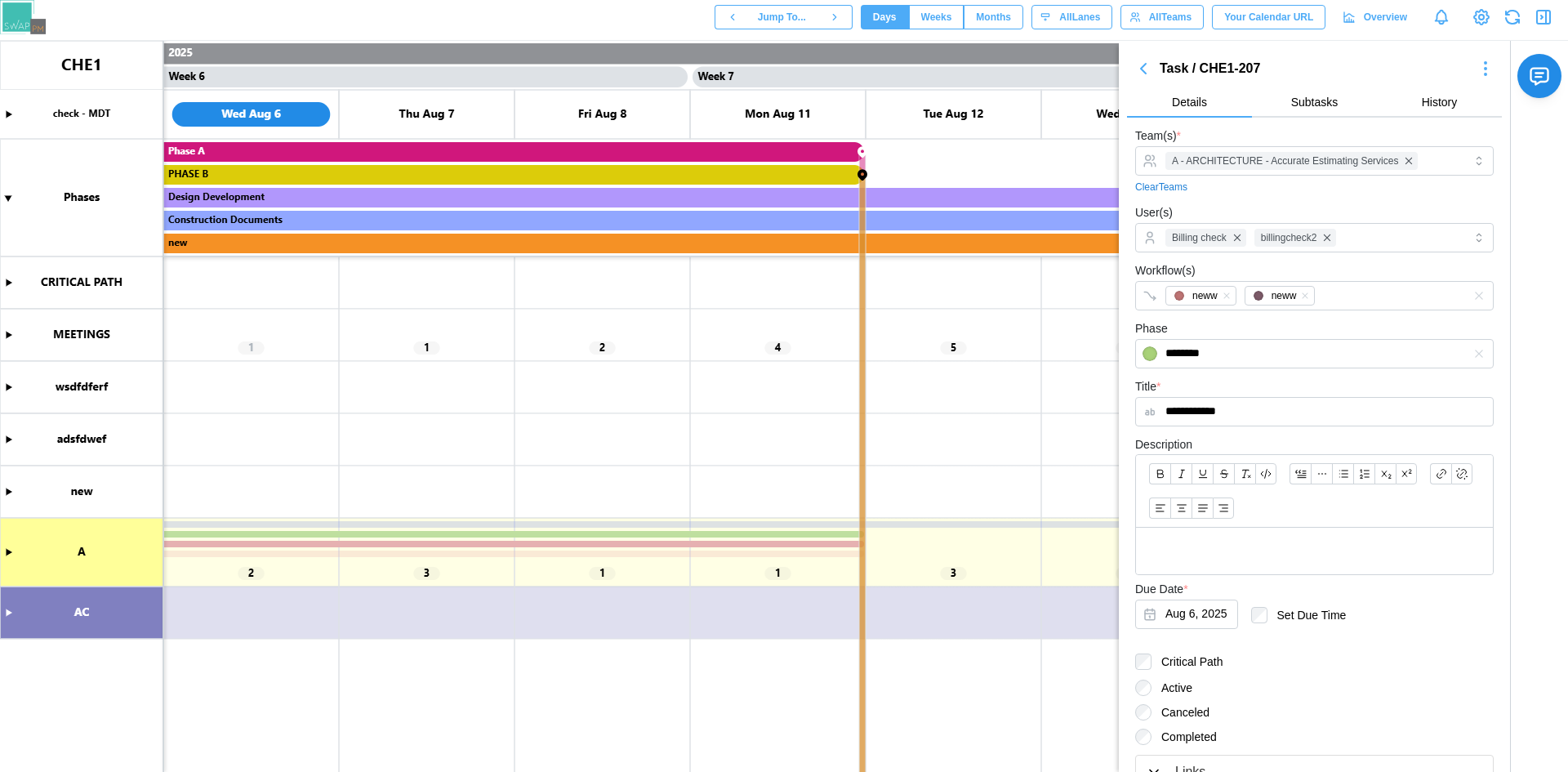 click at bounding box center (1314, 551) 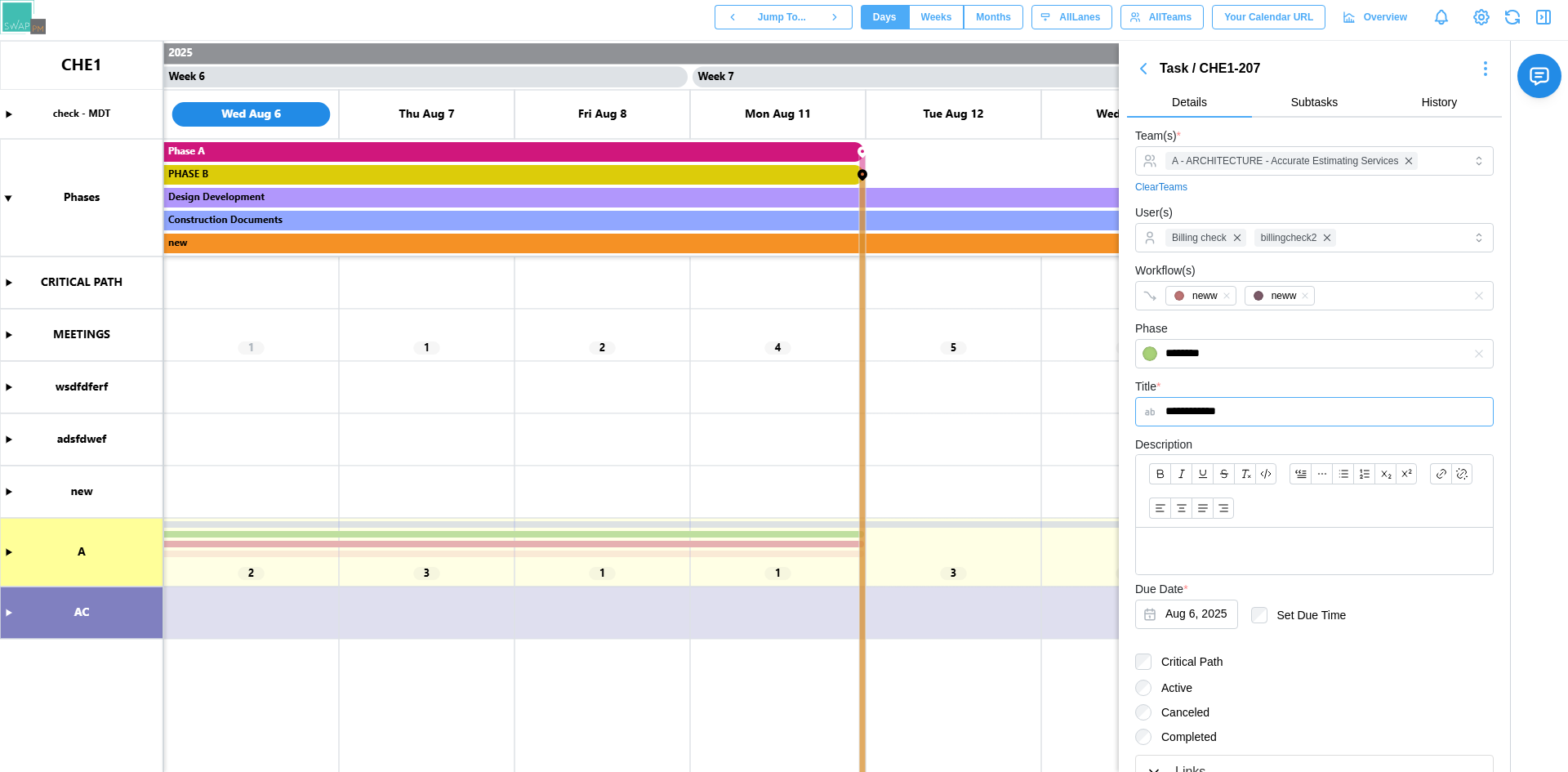 click on "**********" at bounding box center [1314, 412] 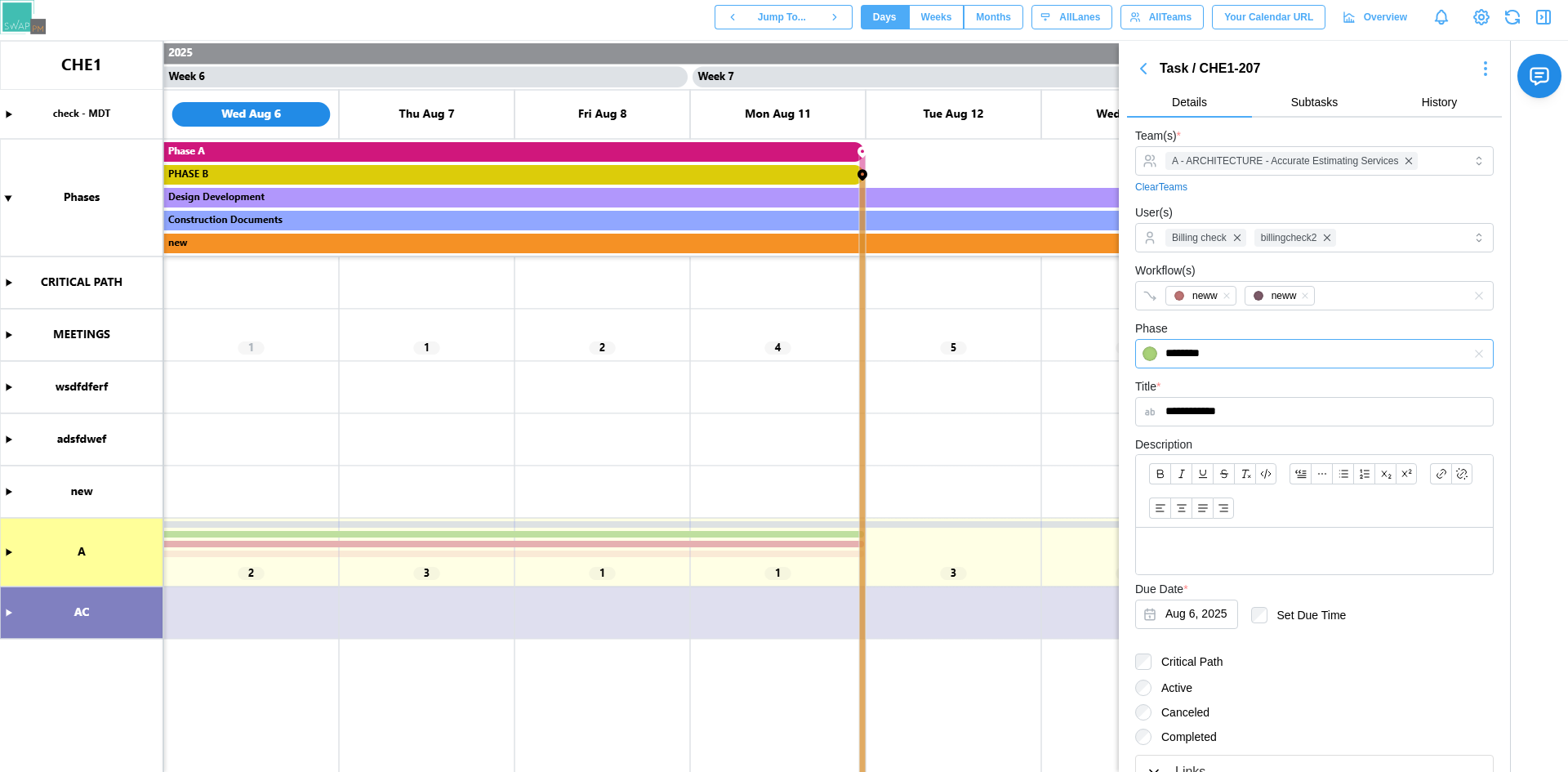 click on "********" at bounding box center [1314, 354] 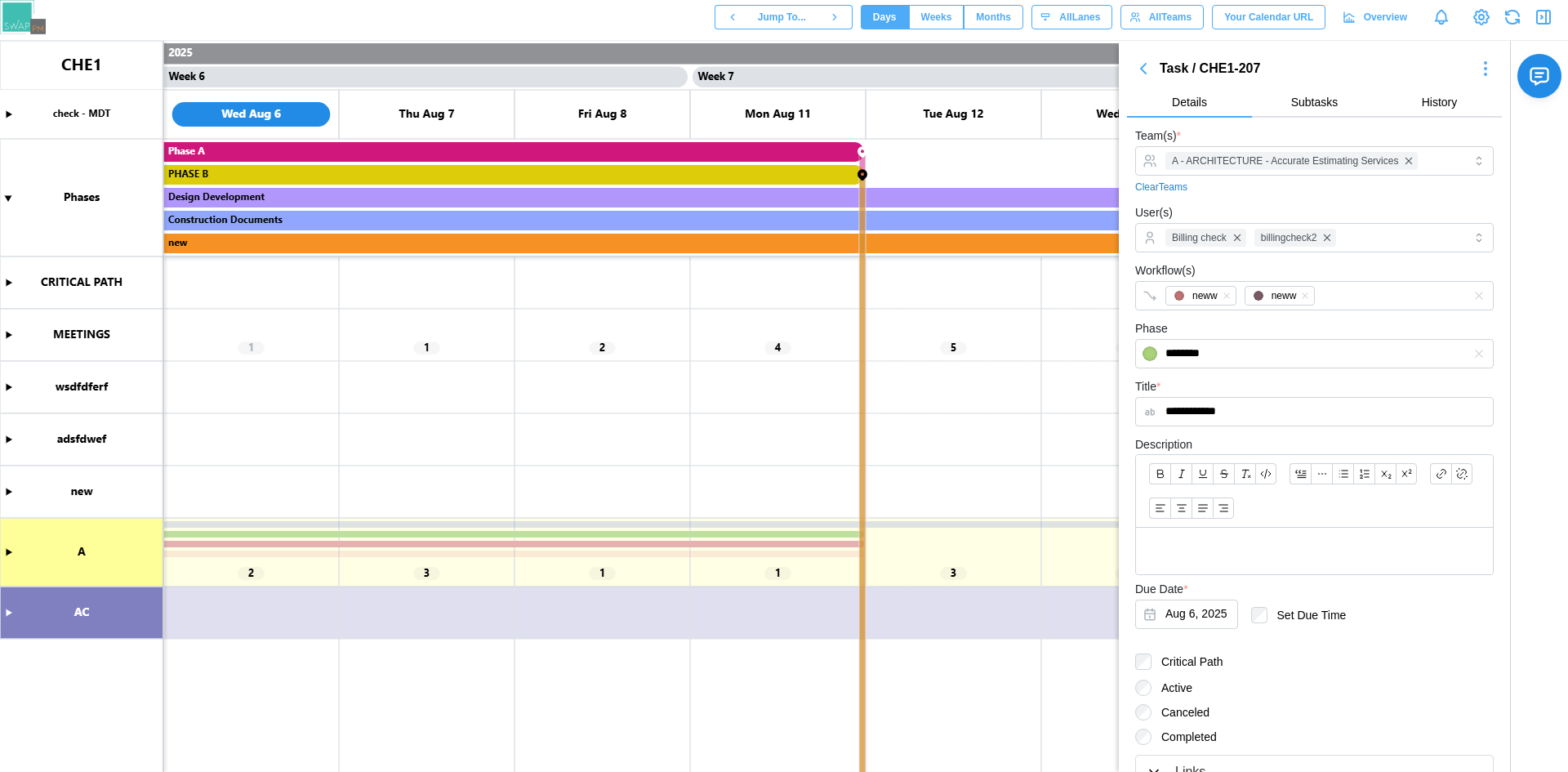 click on "Phase ********" at bounding box center [1314, 343] 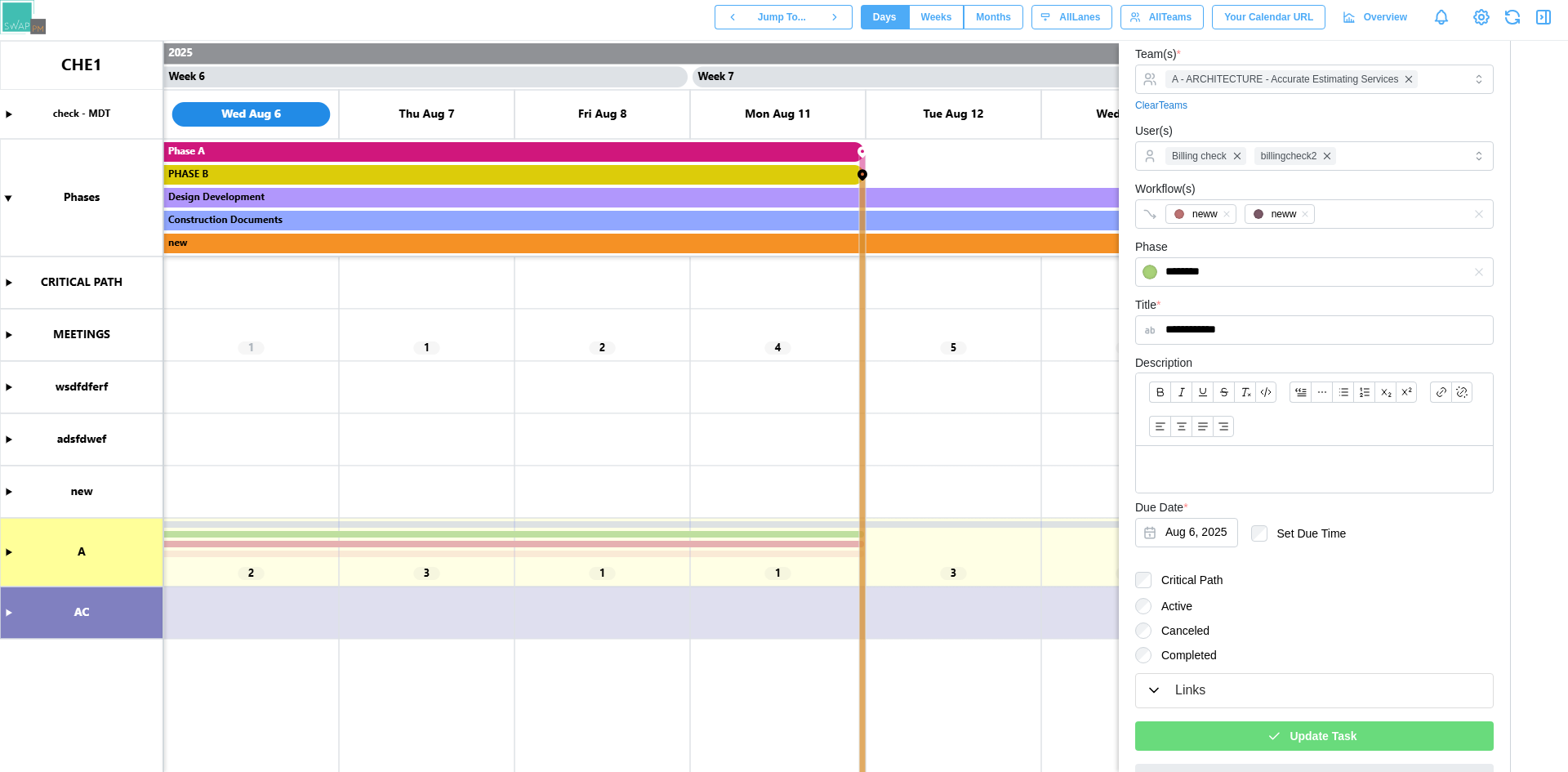 scroll, scrollTop: 119, scrollLeft: 0, axis: vertical 